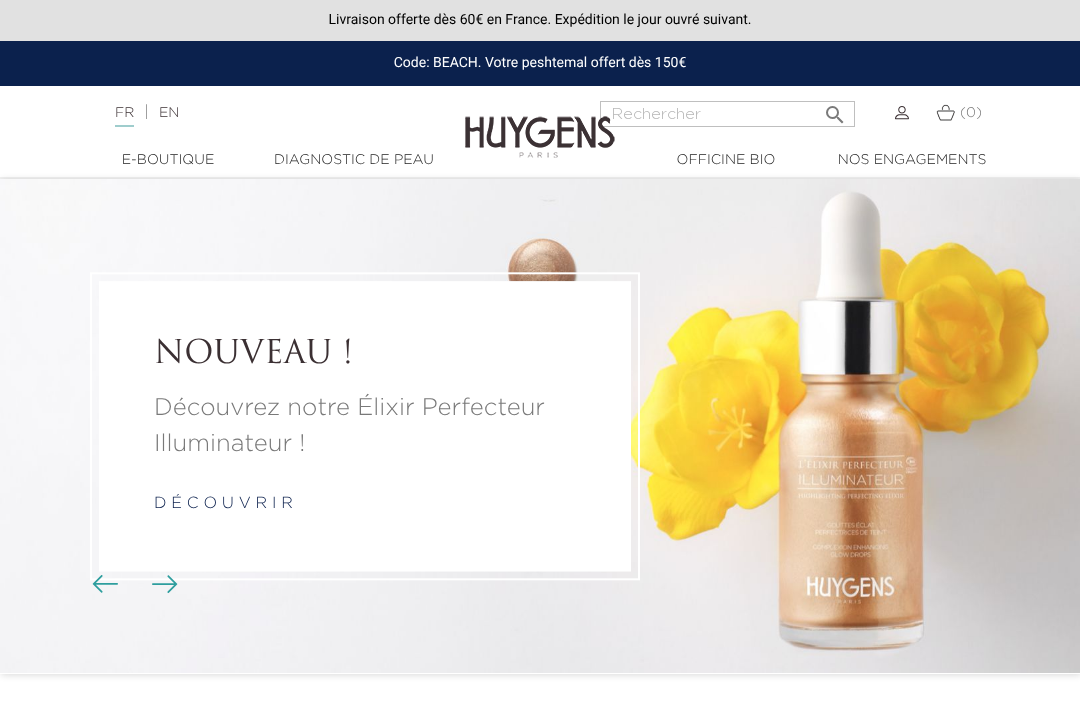 scroll, scrollTop: 0, scrollLeft: 0, axis: both 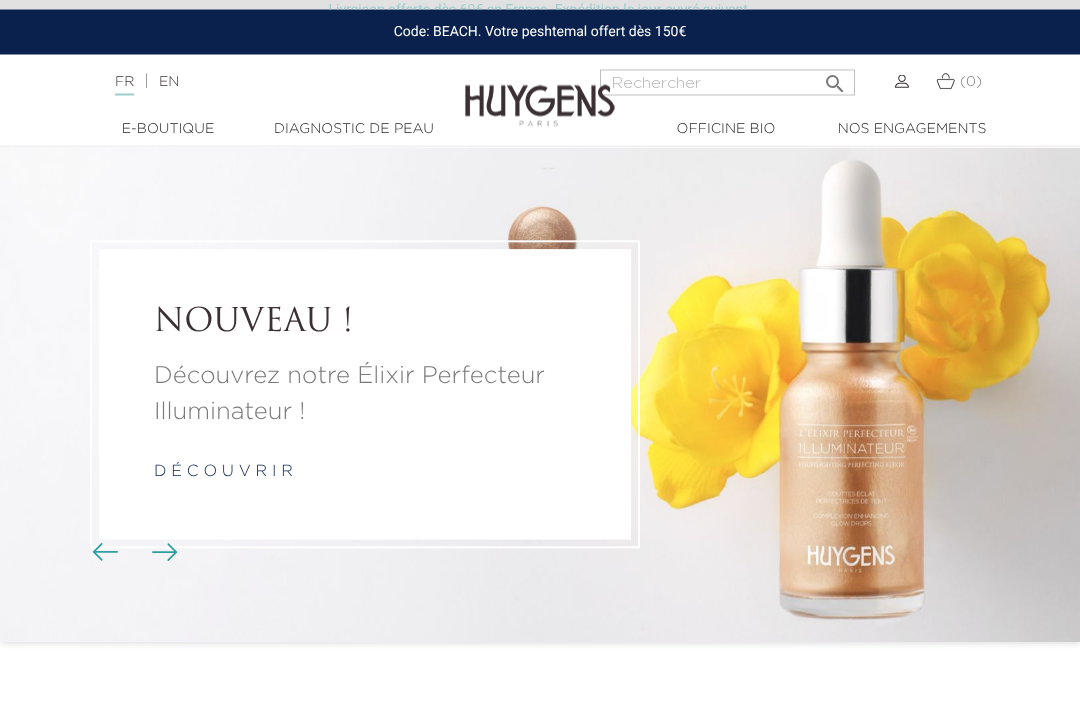 click on "NOUVEAU !
Découvrez notre Élixir Perfecteur Illuminateur !
d é c o u v r i r" at bounding box center (540, 395) 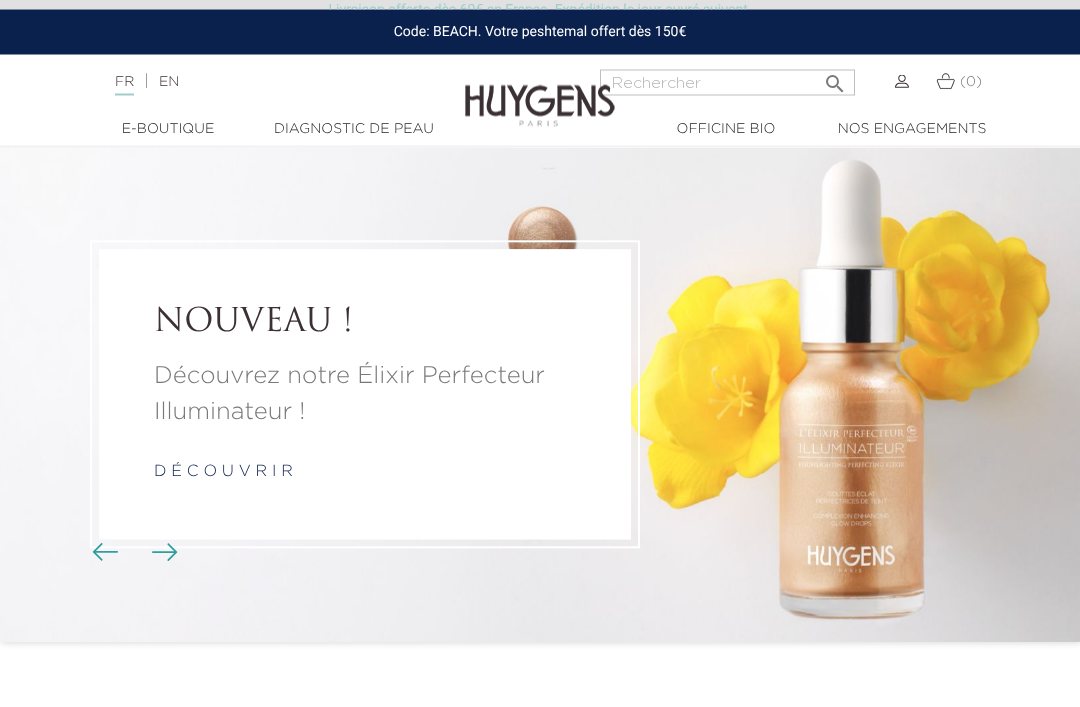 click on "NOUVEAU !
Découvrez notre Élixir Perfecteur Illuminateur !
d é c o u v r i r" at bounding box center [540, 395] 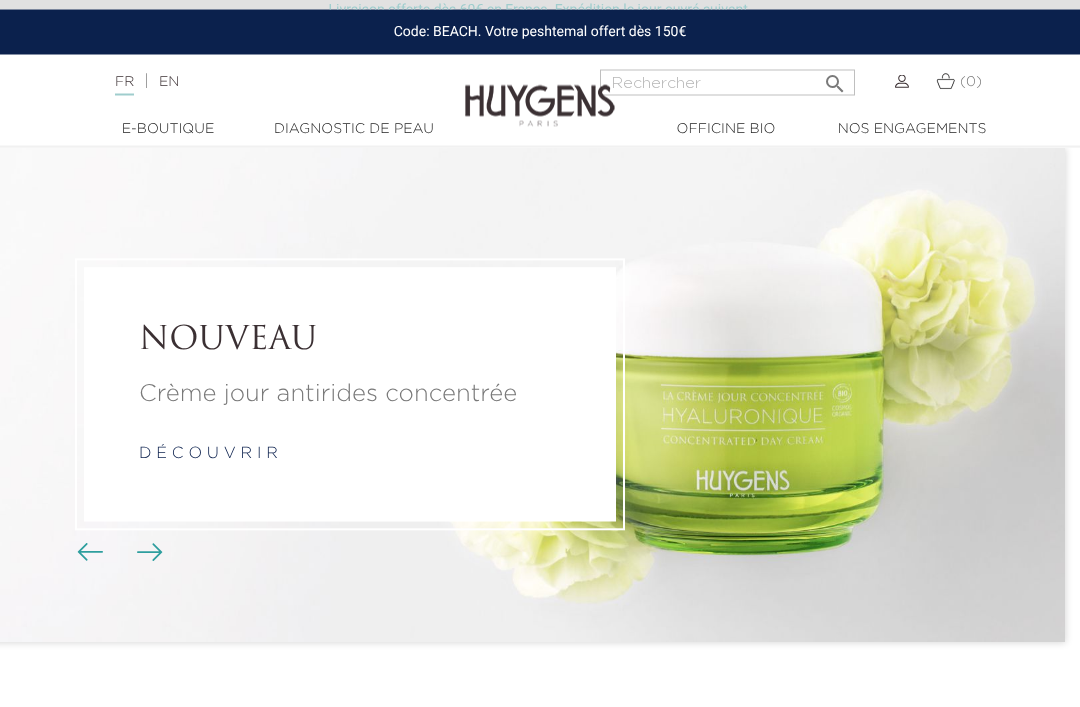 scroll, scrollTop: 32, scrollLeft: 15, axis: both 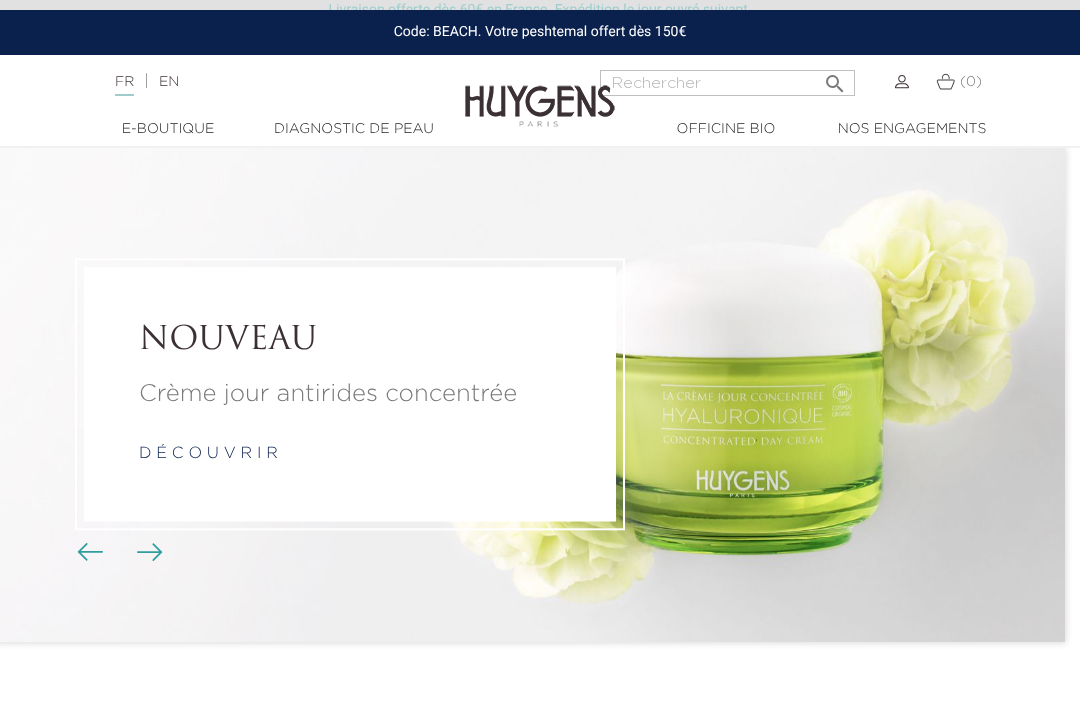 click at bounding box center [150, 552] 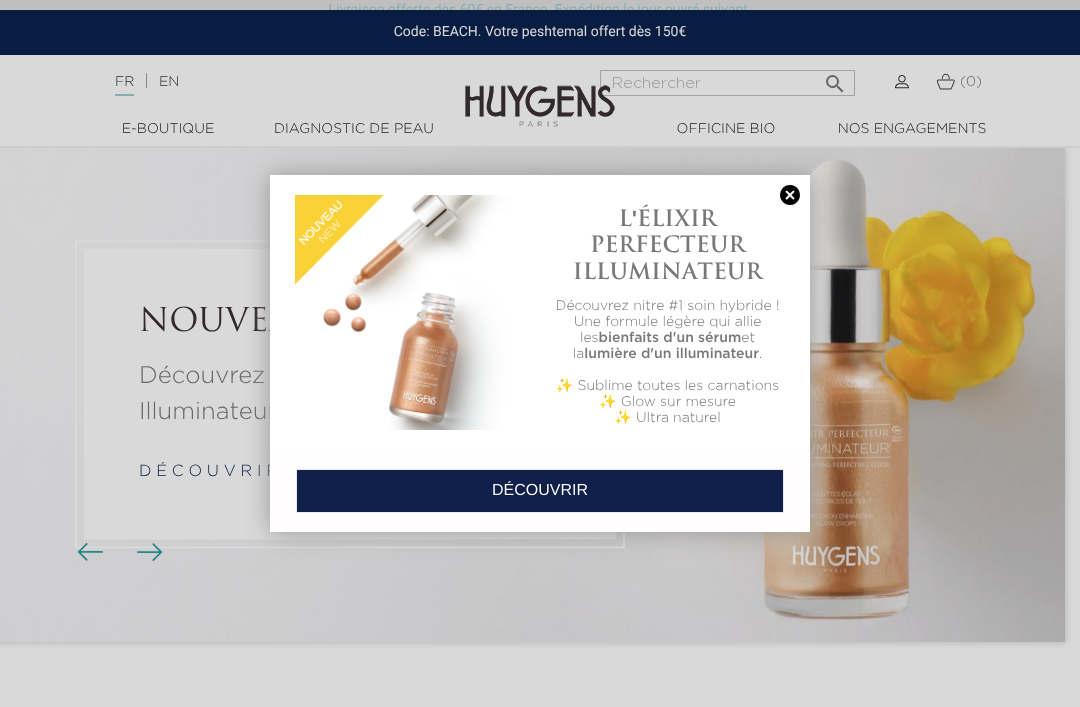 click at bounding box center [540, 353] 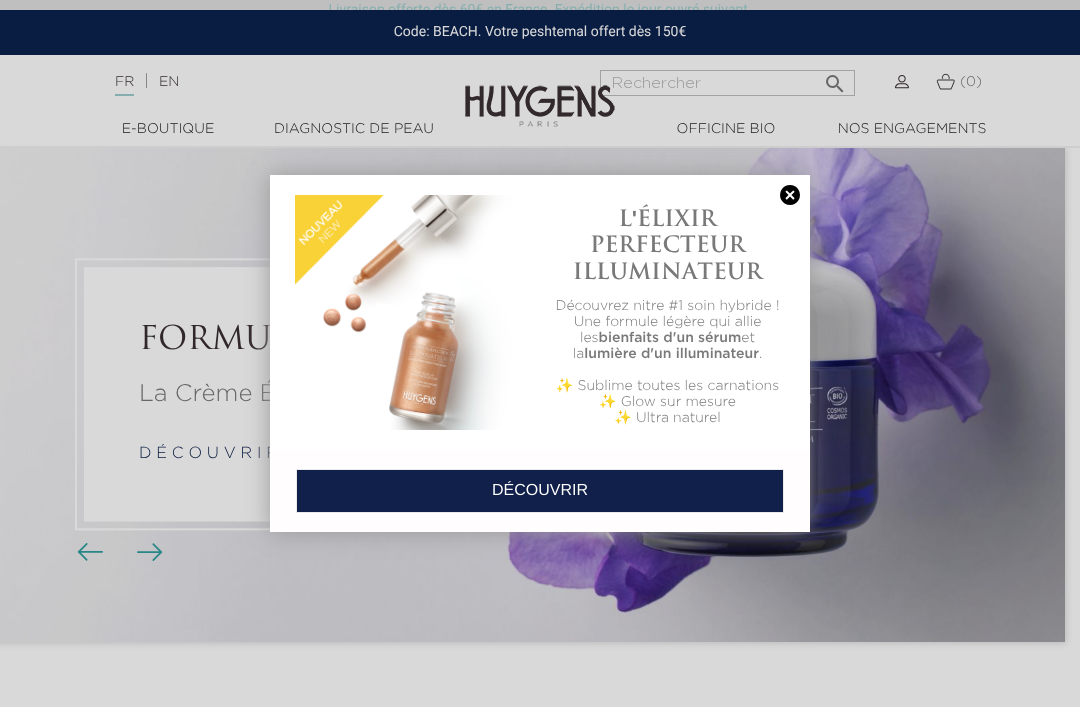 click on "DÉCOUVRIR" at bounding box center [540, 491] 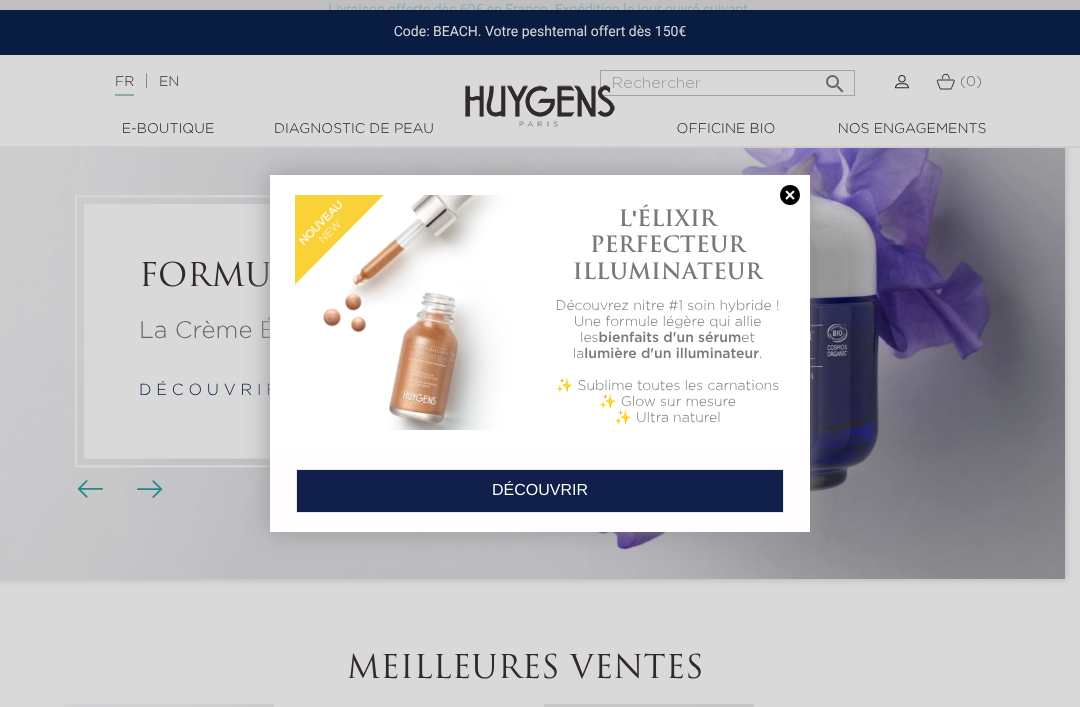 scroll, scrollTop: 96, scrollLeft: 15, axis: both 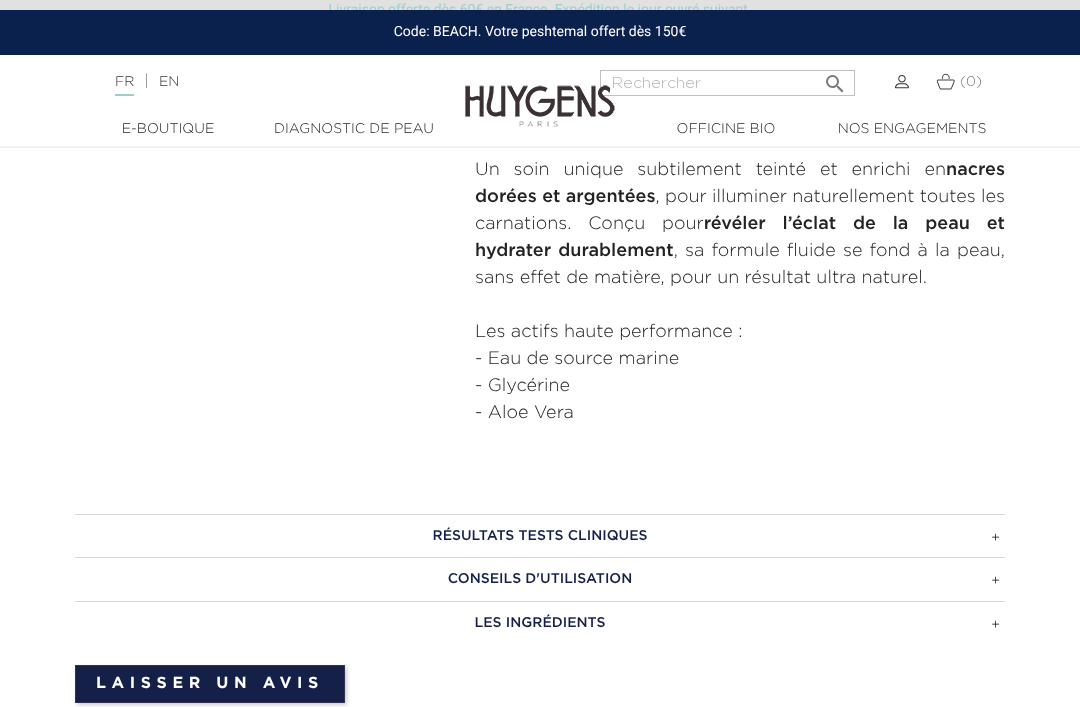 click on "RÉSULTATS TESTS CLINIQUES" at bounding box center (540, 536) 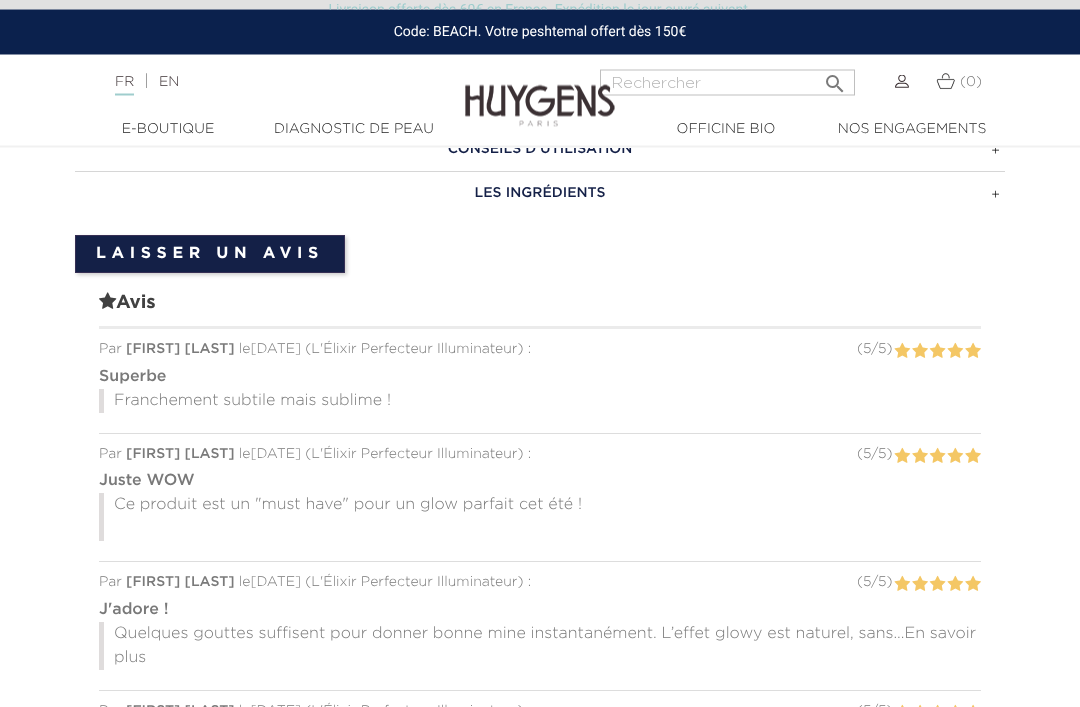 scroll, scrollTop: 1709, scrollLeft: 0, axis: vertical 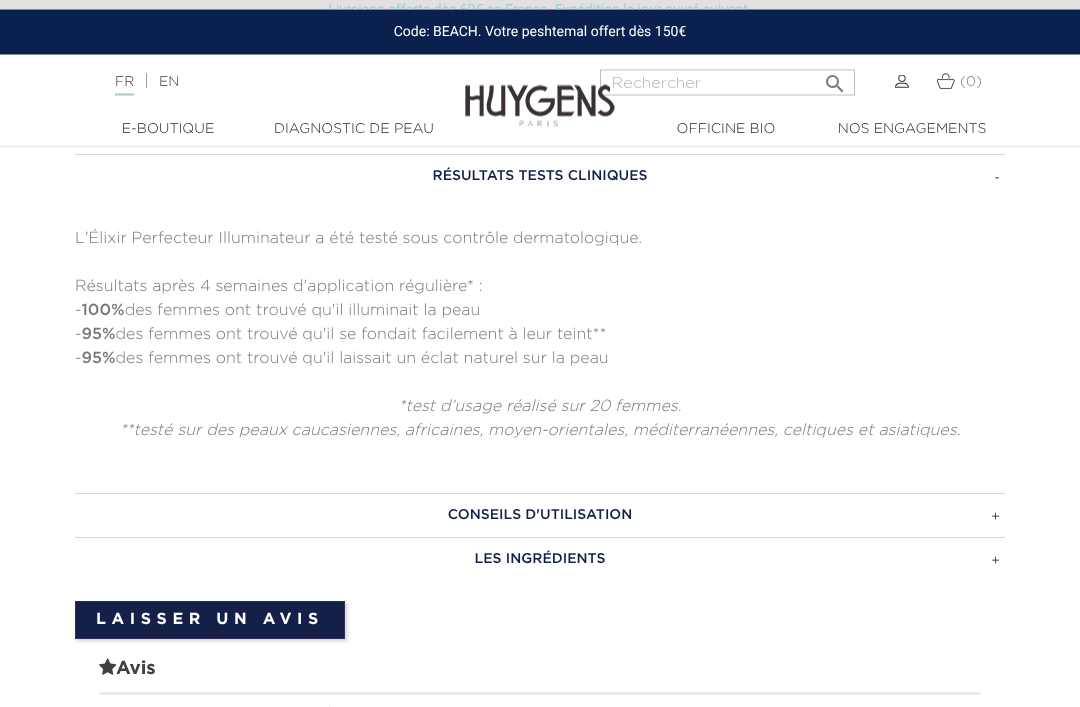 click on "CONSEILS D'UTILISATION" at bounding box center [540, 516] 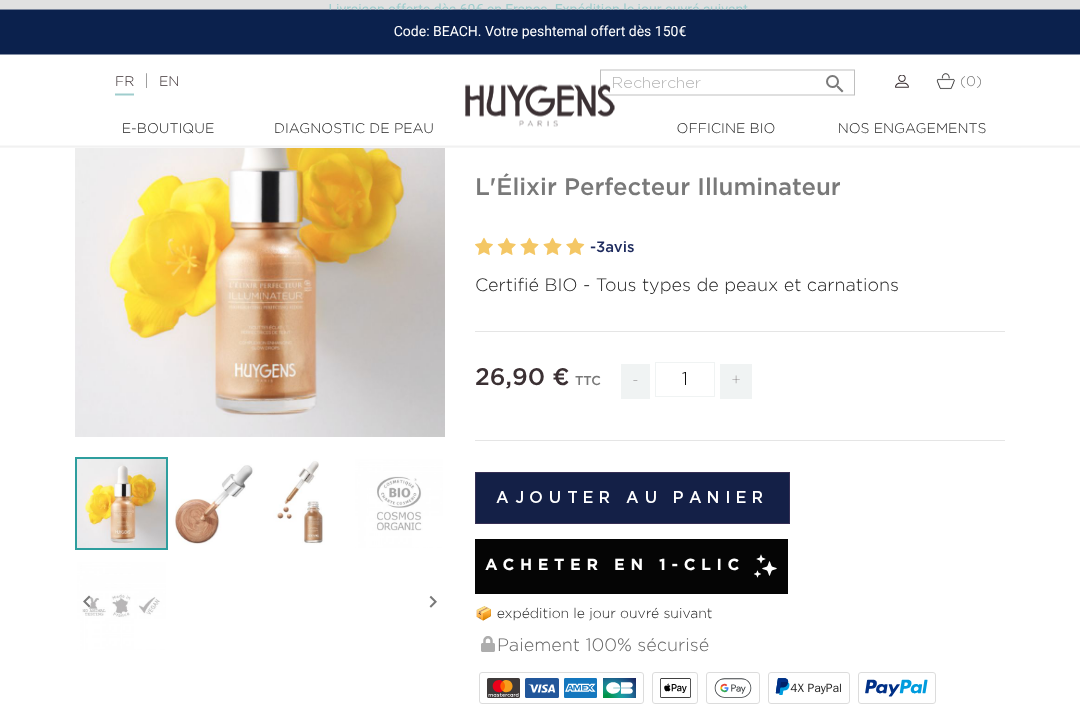 scroll, scrollTop: 0, scrollLeft: 0, axis: both 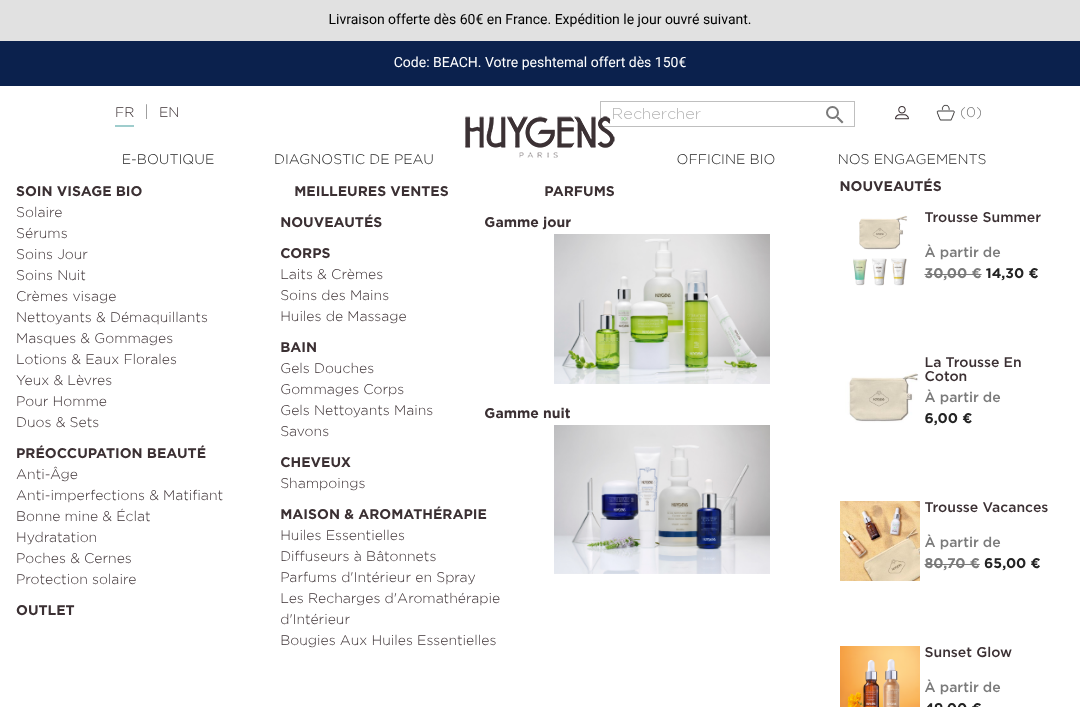 click on "Anti-imperfections & Matifiant" at bounding box center (141, 496) 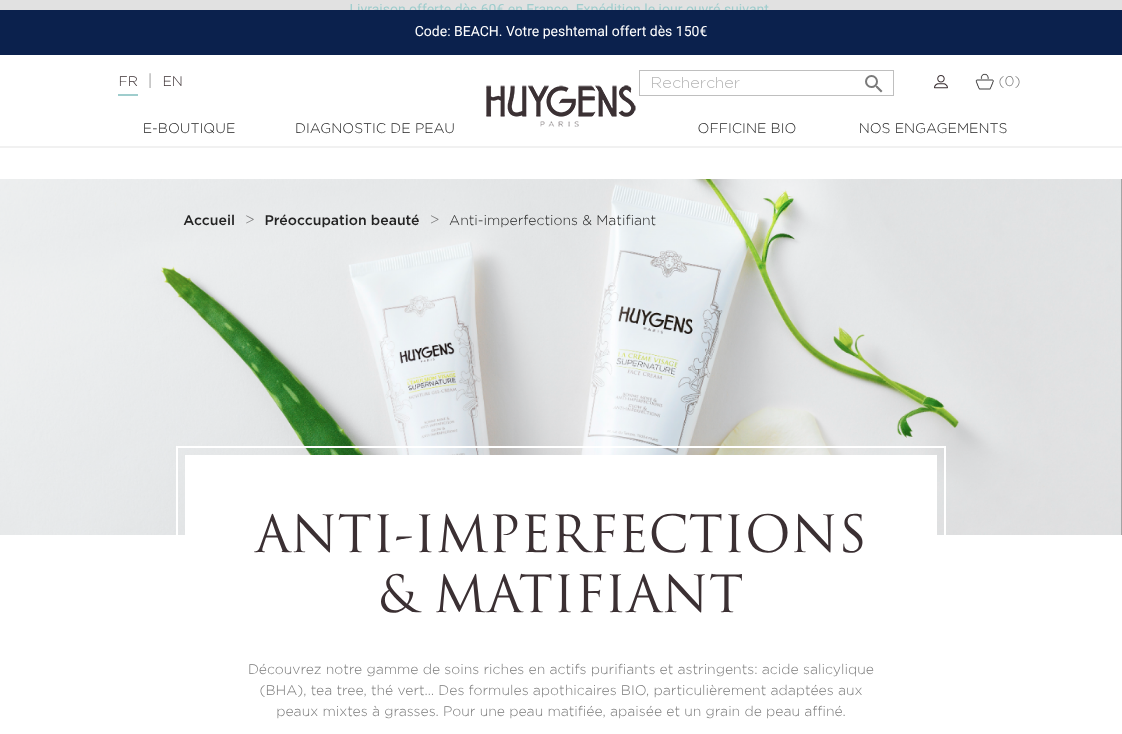 scroll, scrollTop: 4, scrollLeft: 0, axis: vertical 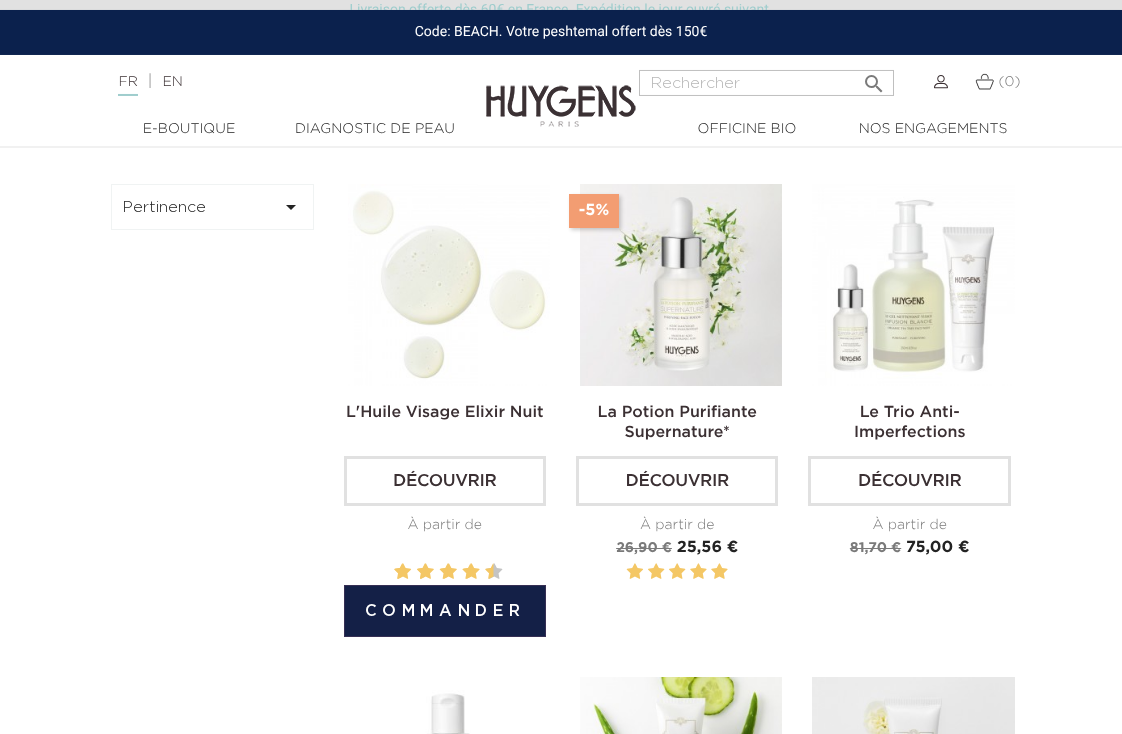 click on "Découvrir" at bounding box center [445, 481] 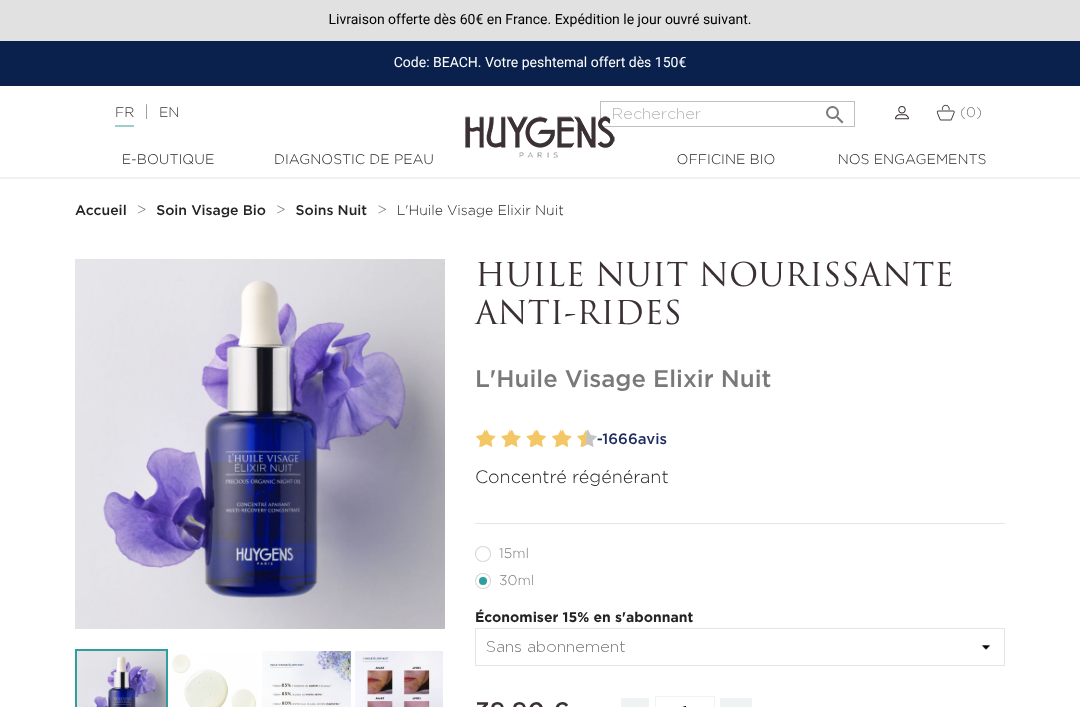 scroll, scrollTop: 0, scrollLeft: 0, axis: both 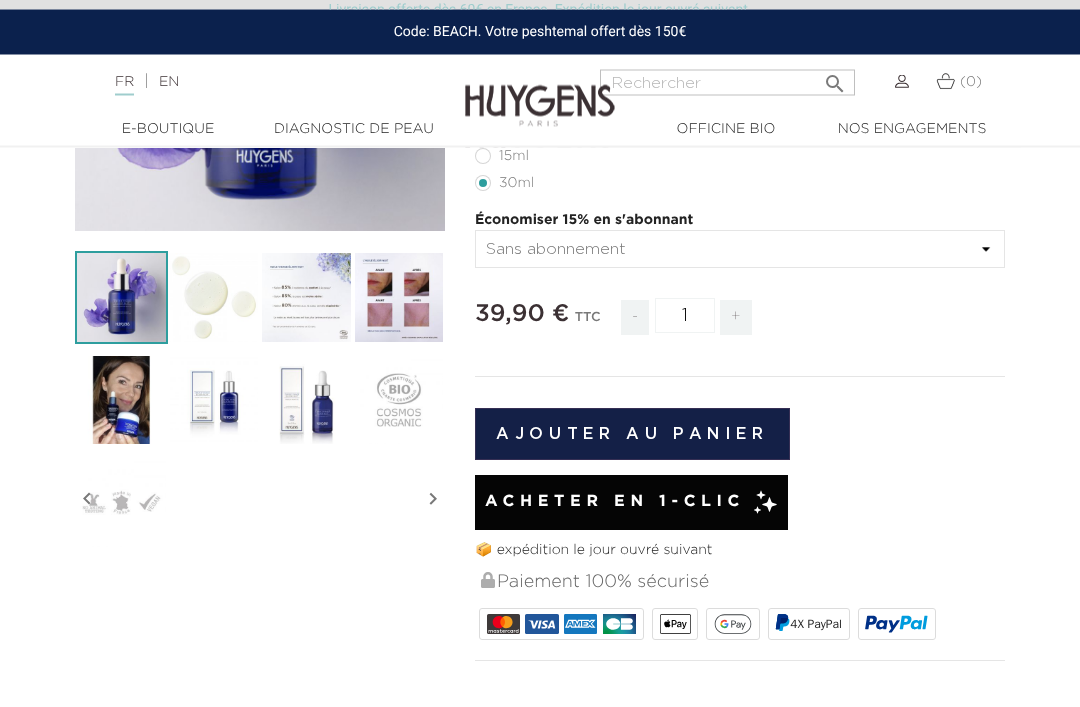 click at bounding box center (214, 298) 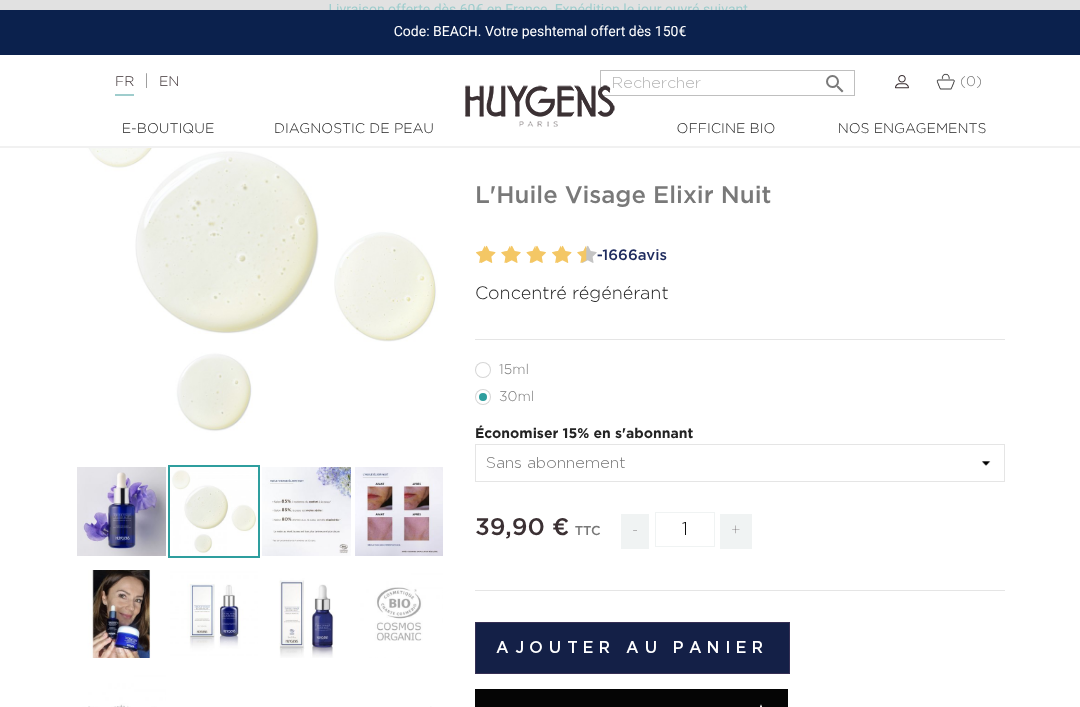 scroll, scrollTop: 183, scrollLeft: 0, axis: vertical 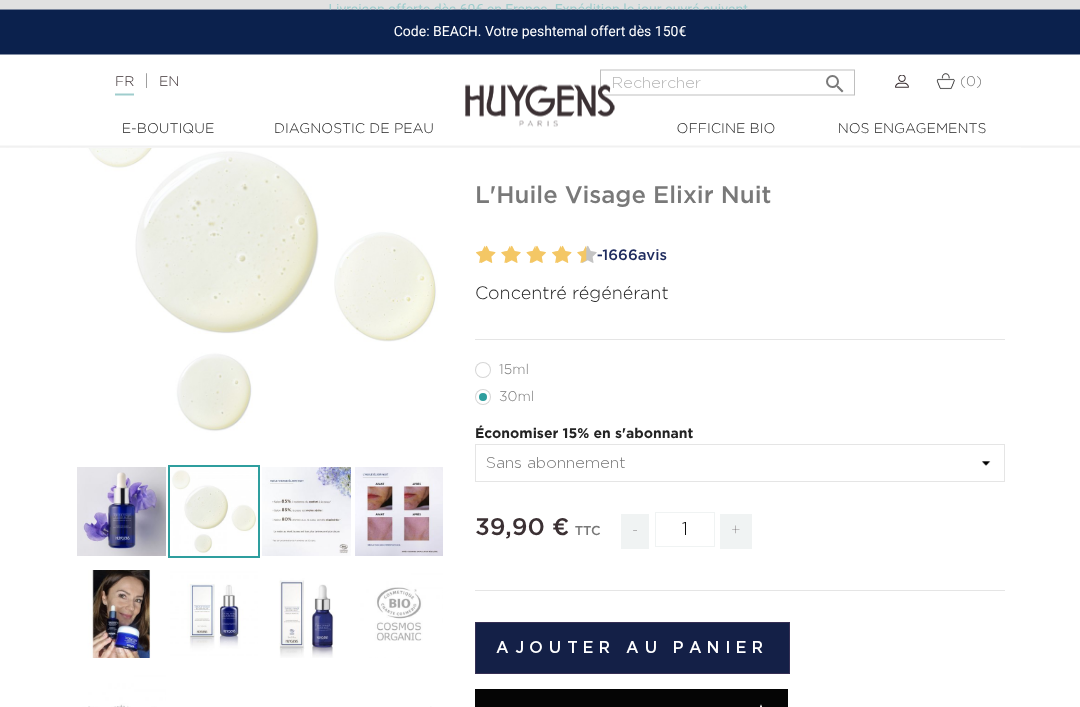 click at bounding box center [306, 512] 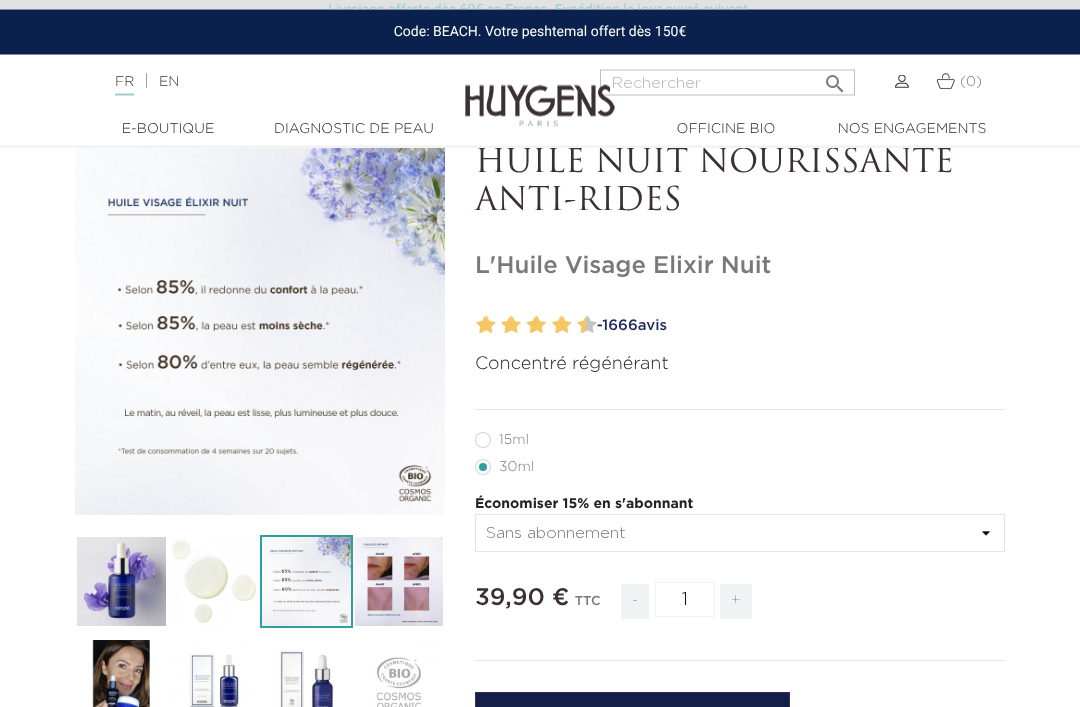 scroll, scrollTop: 114, scrollLeft: 0, axis: vertical 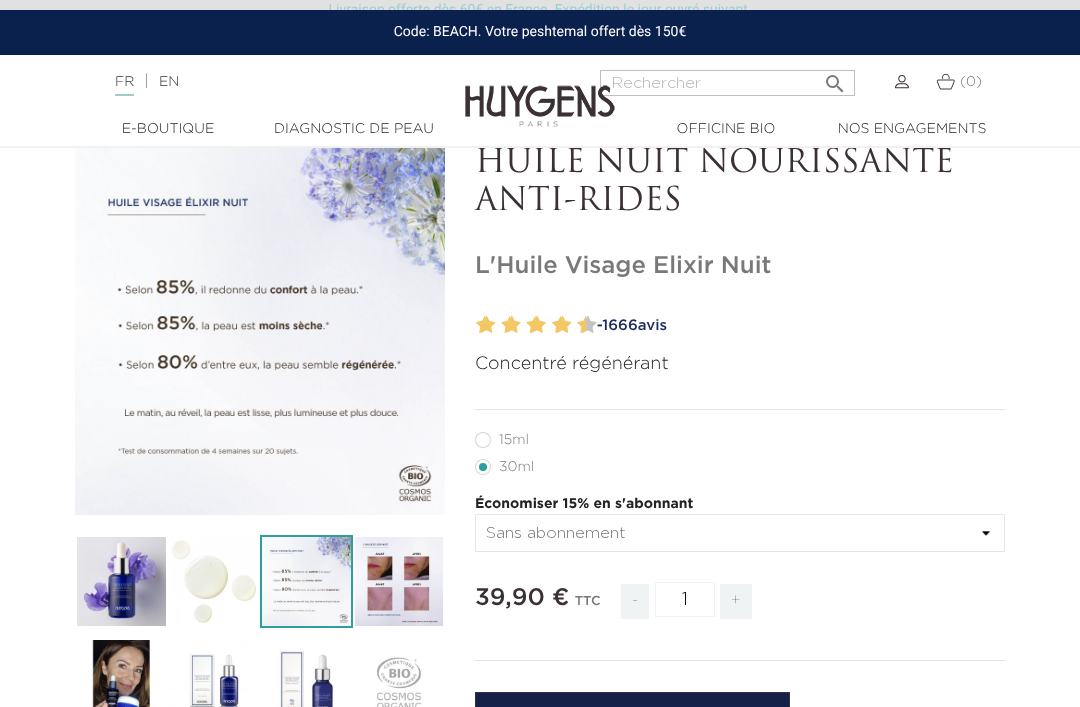 click at bounding box center (399, 581) 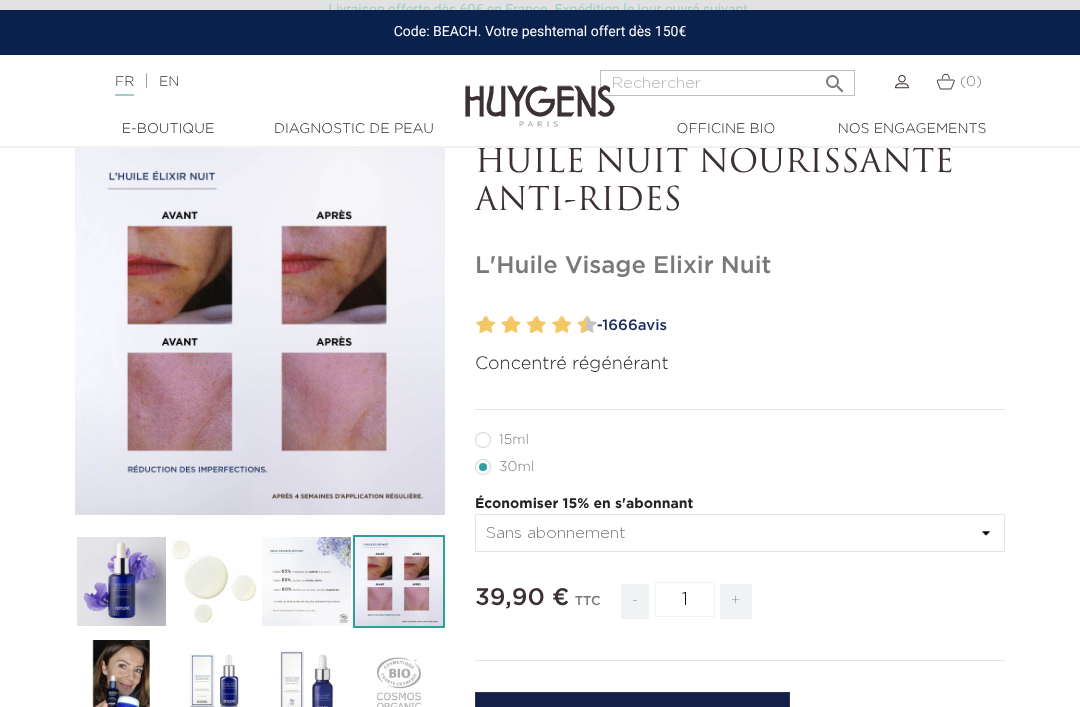 click at bounding box center (121, 684) 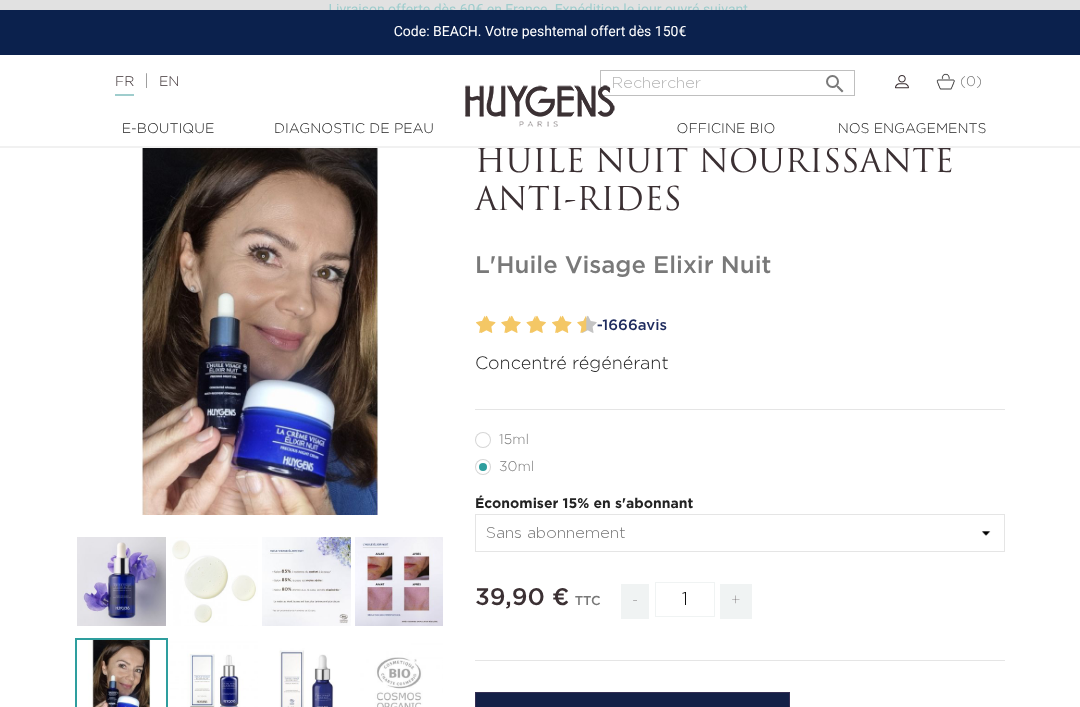 click at bounding box center [214, 684] 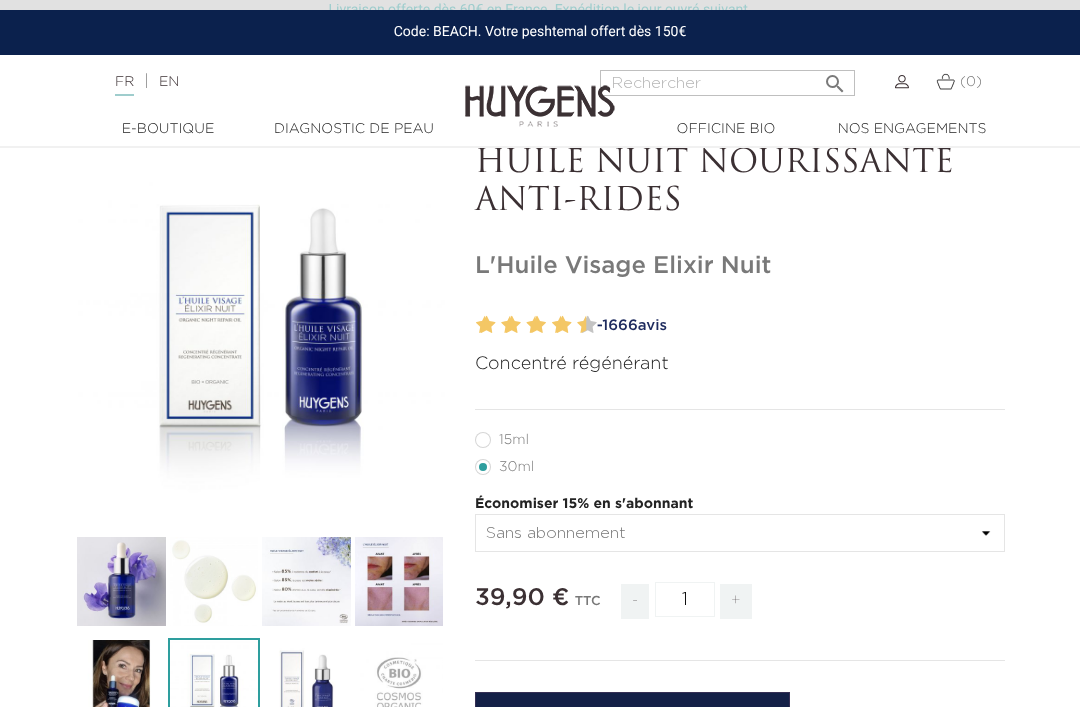 click at bounding box center [306, 684] 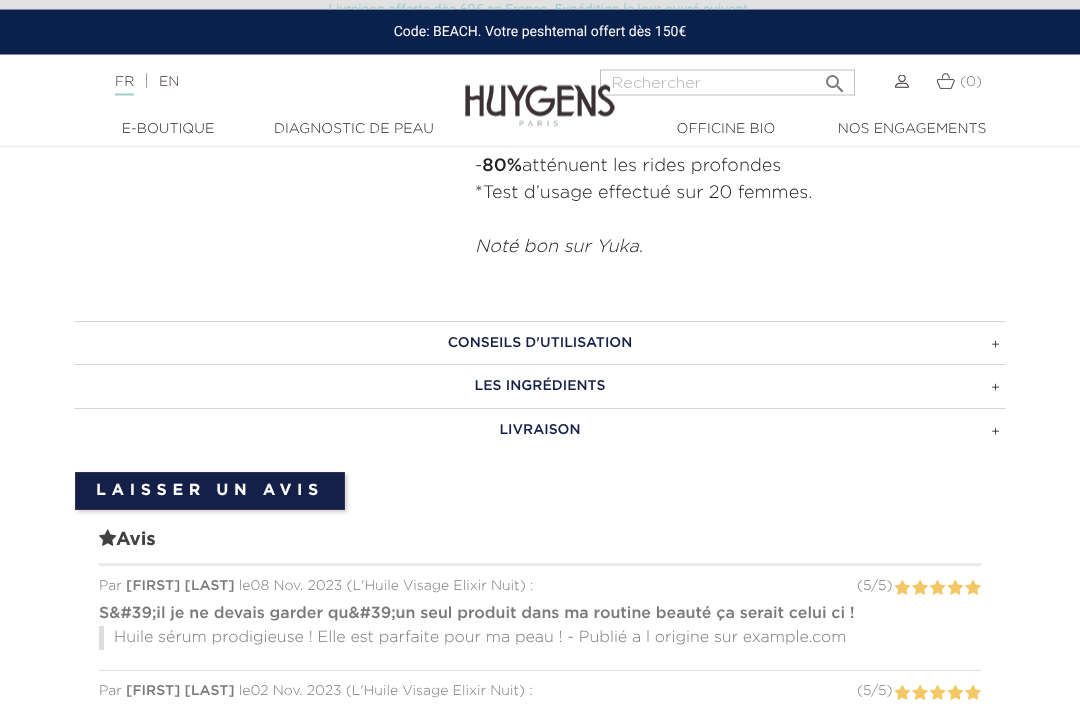scroll, scrollTop: 1453, scrollLeft: 0, axis: vertical 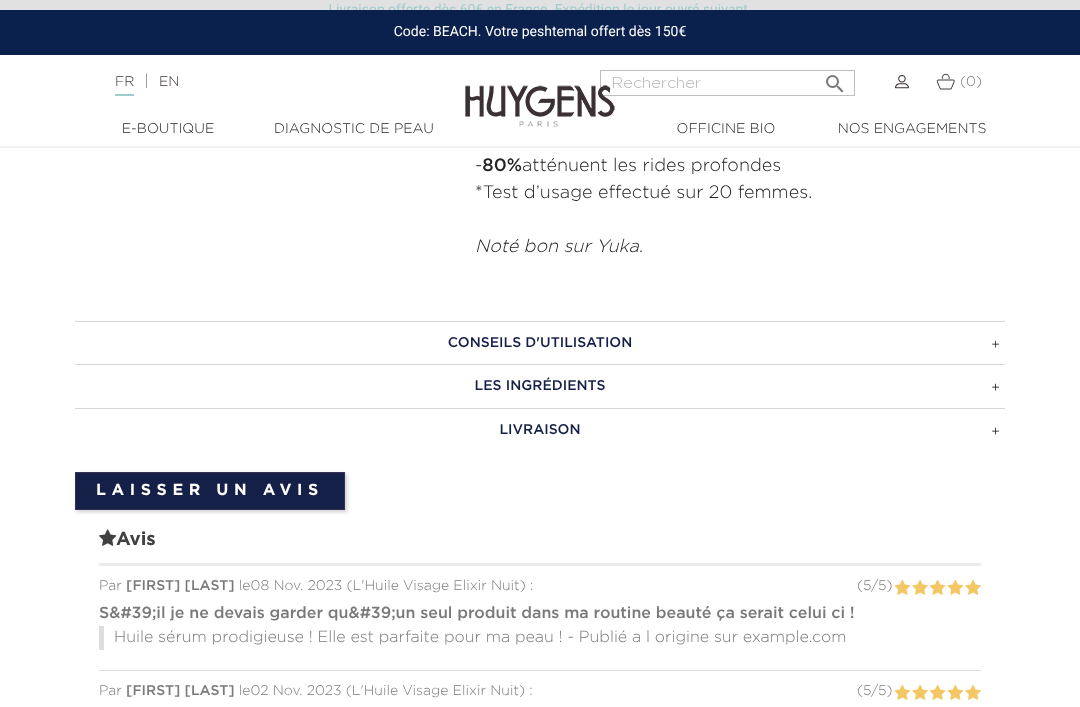 click on "CONSEILS D'UTILISATION" at bounding box center [540, 343] 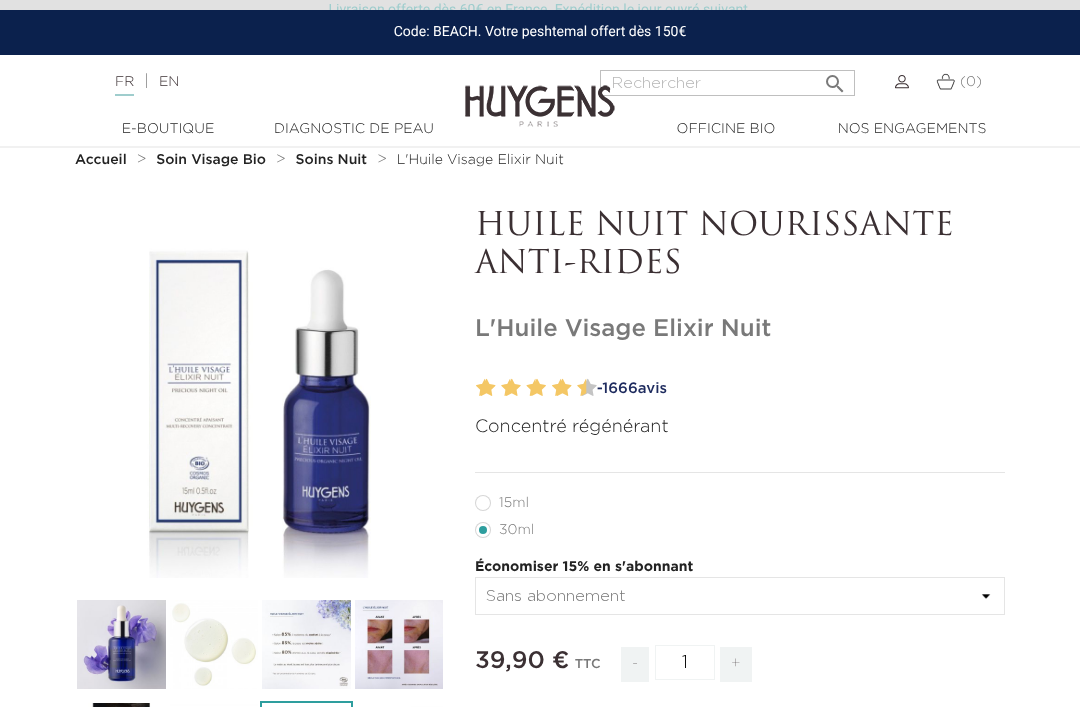 scroll, scrollTop: 0, scrollLeft: 0, axis: both 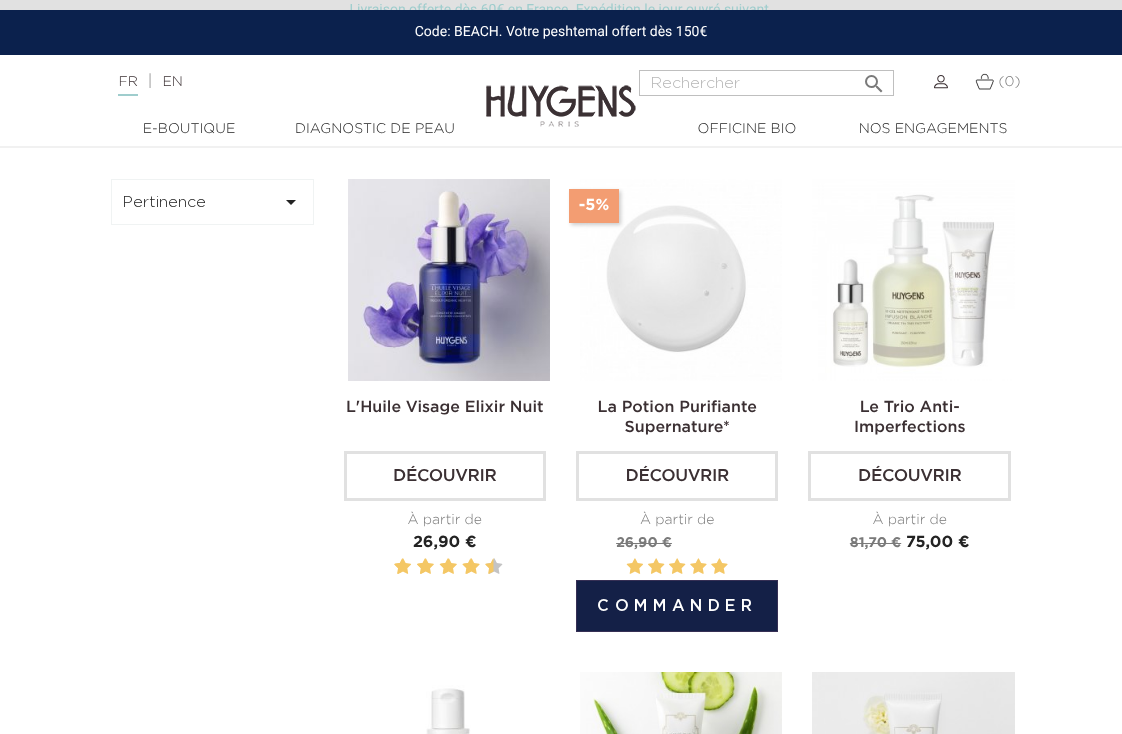 click at bounding box center [681, 280] 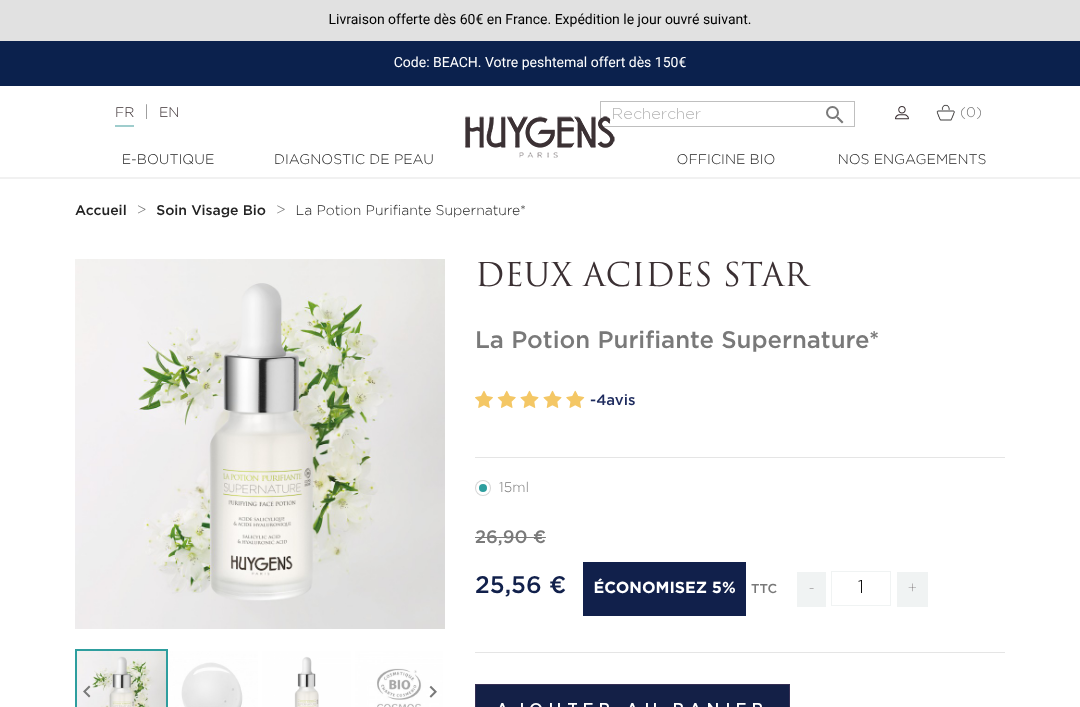 scroll, scrollTop: 0, scrollLeft: 0, axis: both 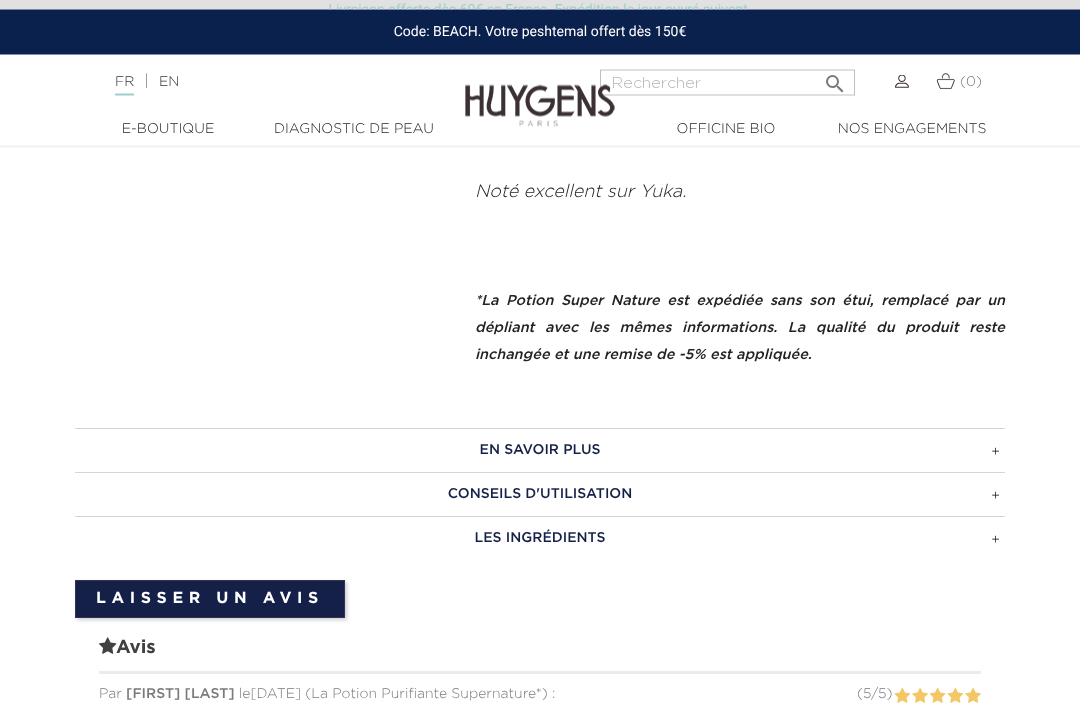 click on "EN SAVOIR PLUS" at bounding box center [540, 451] 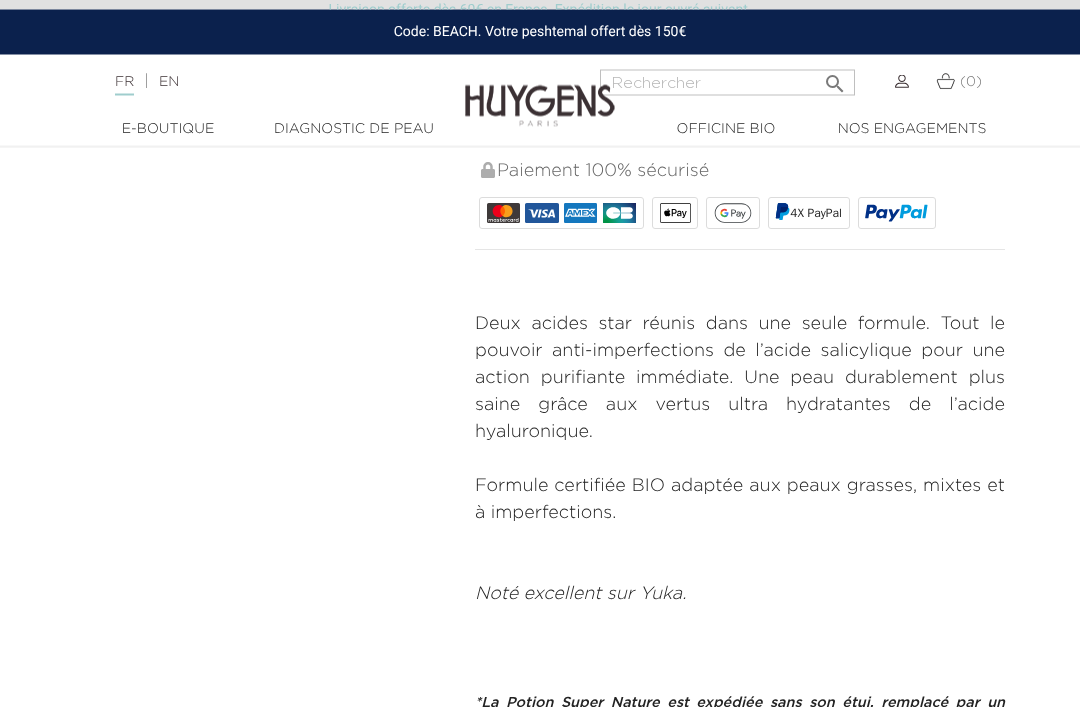 scroll, scrollTop: 677, scrollLeft: 0, axis: vertical 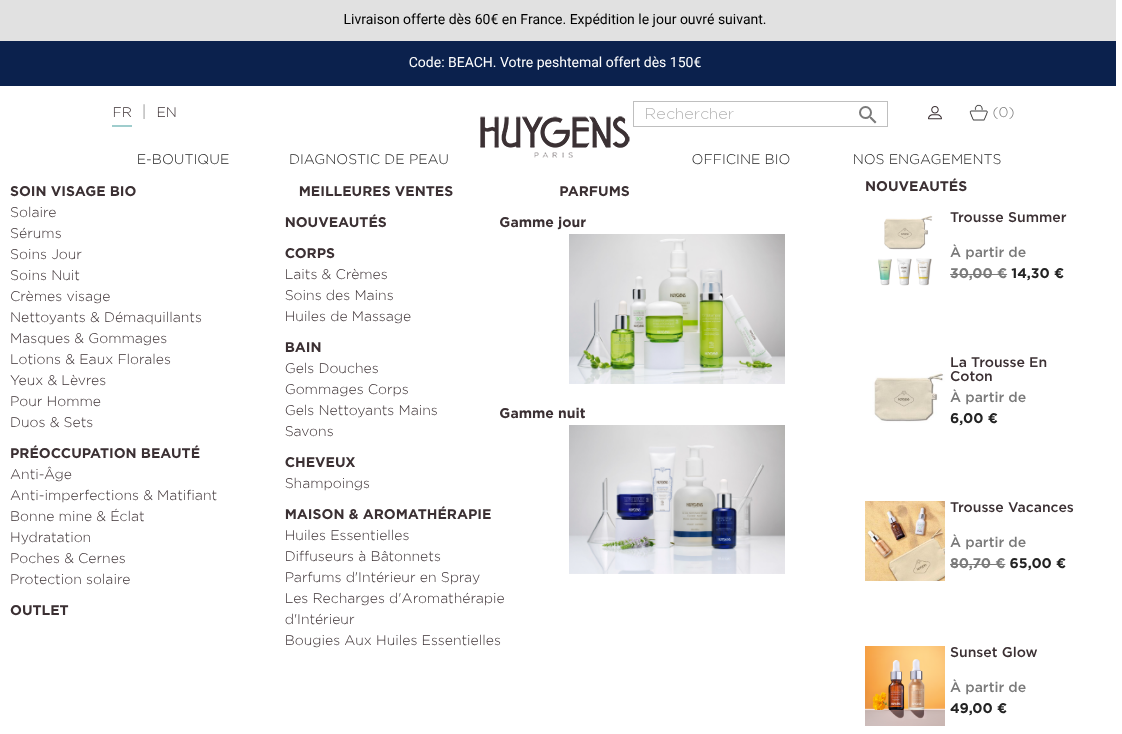 click on "Hydratation" at bounding box center (140, 538) 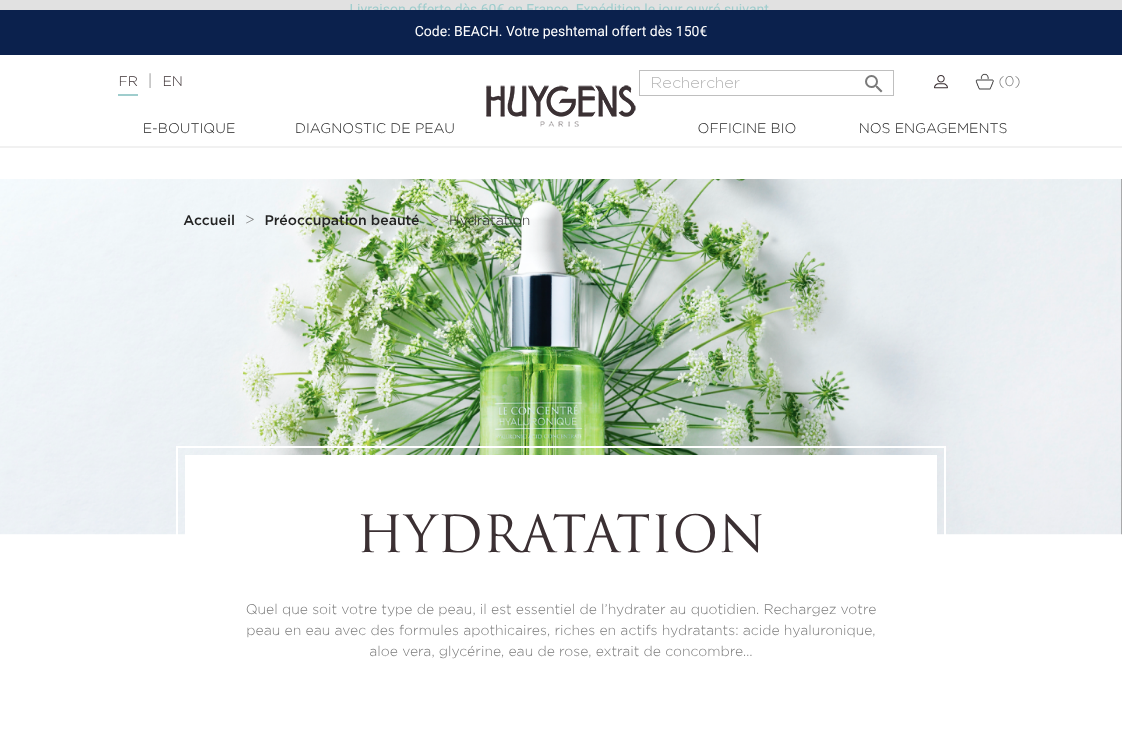 scroll, scrollTop: 4, scrollLeft: 0, axis: vertical 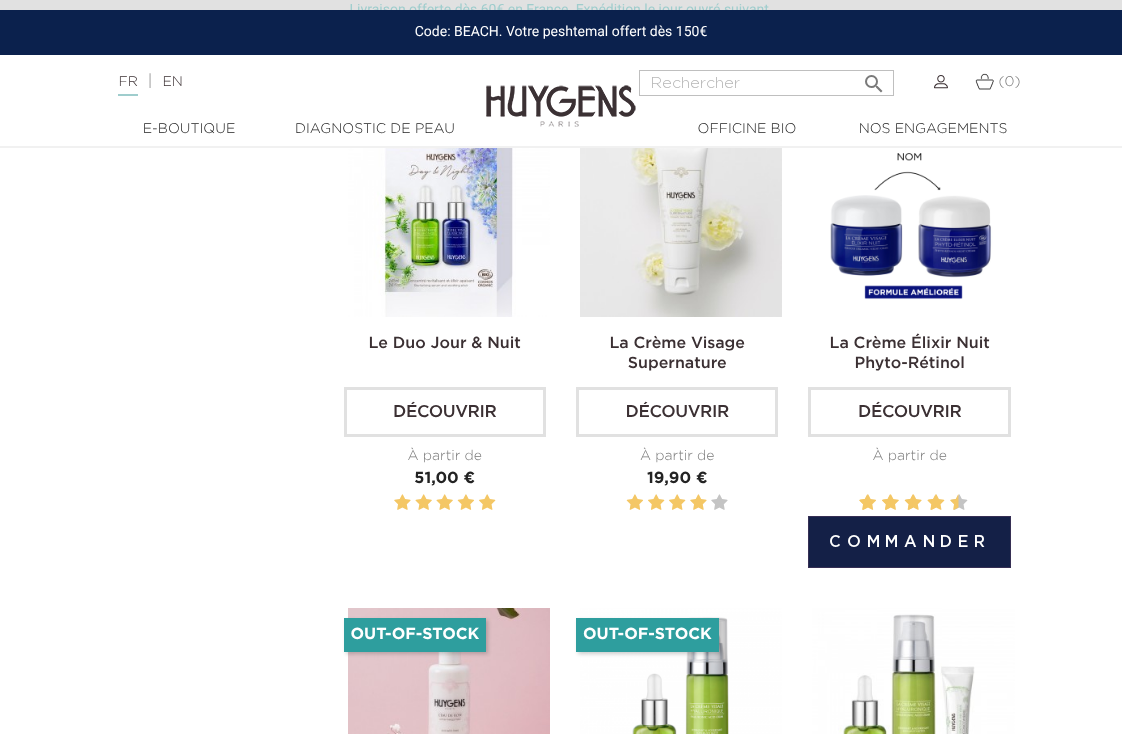 click at bounding box center [913, 216] 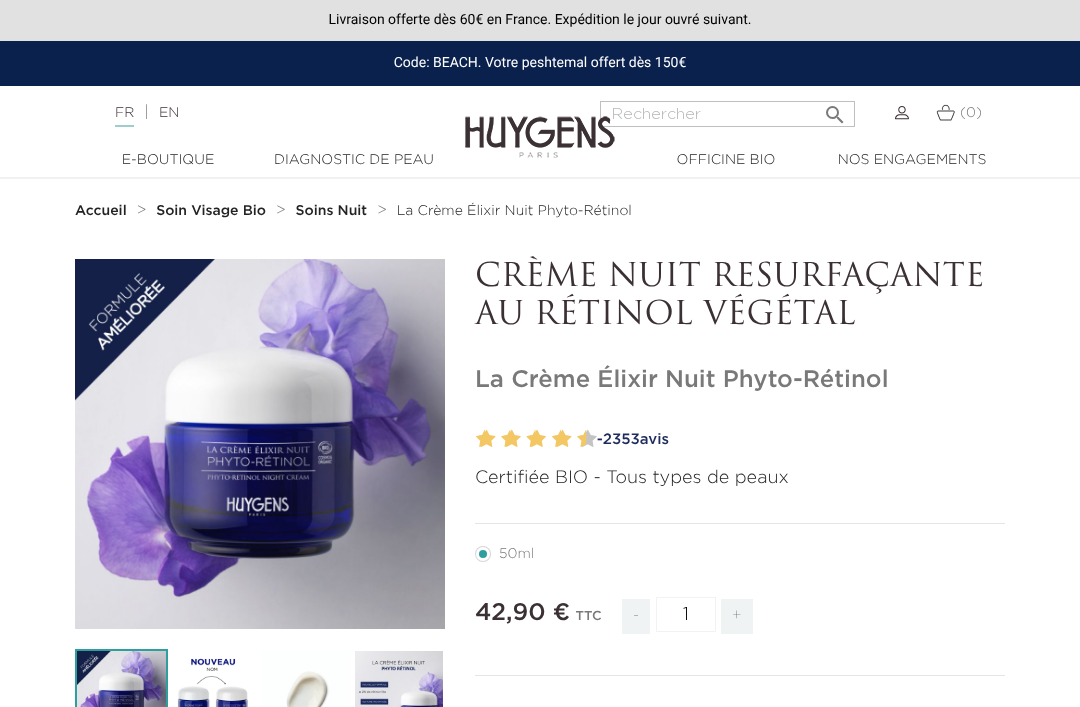 scroll, scrollTop: 0, scrollLeft: 0, axis: both 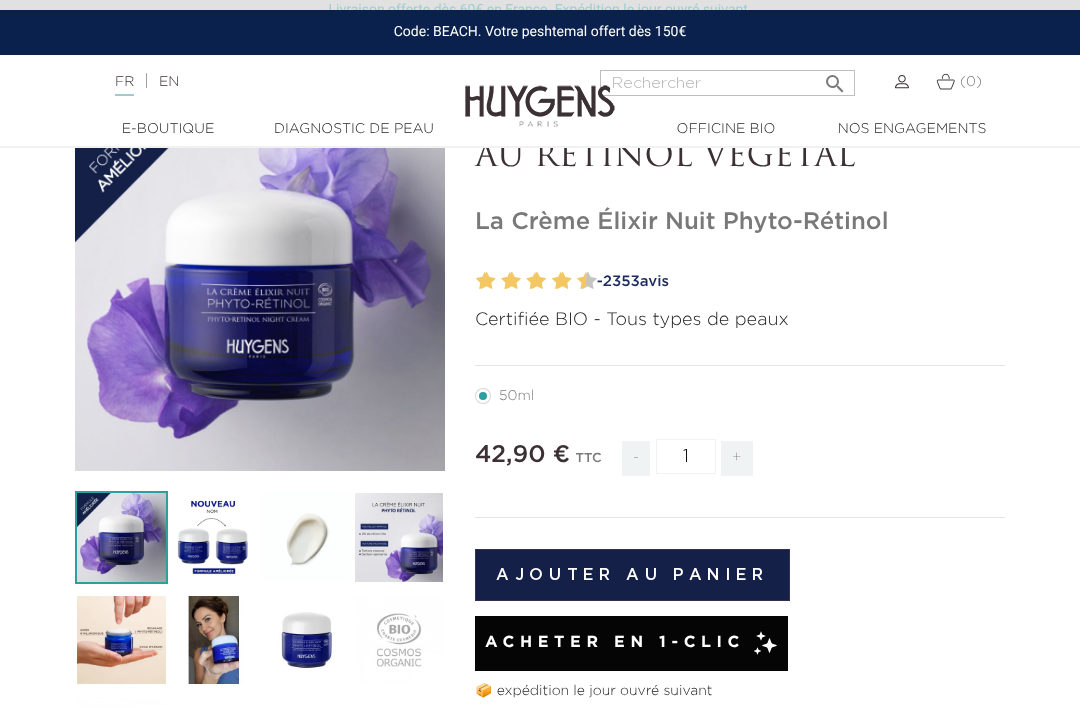 click at bounding box center [214, 537] 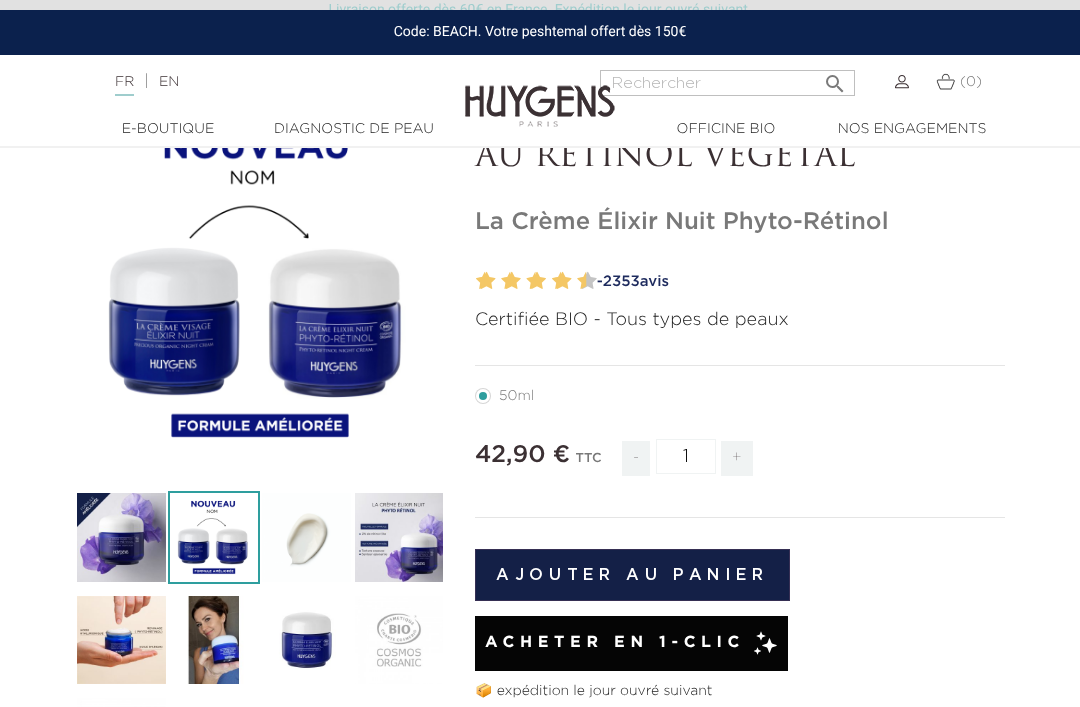 click at bounding box center [214, 640] 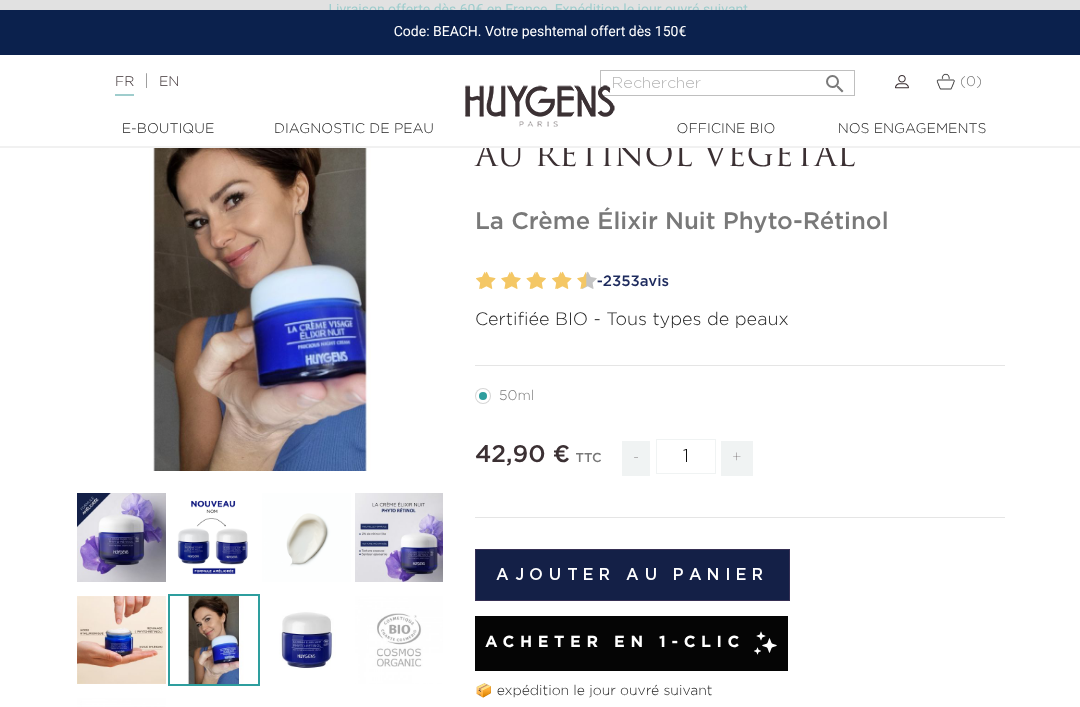click at bounding box center [121, 640] 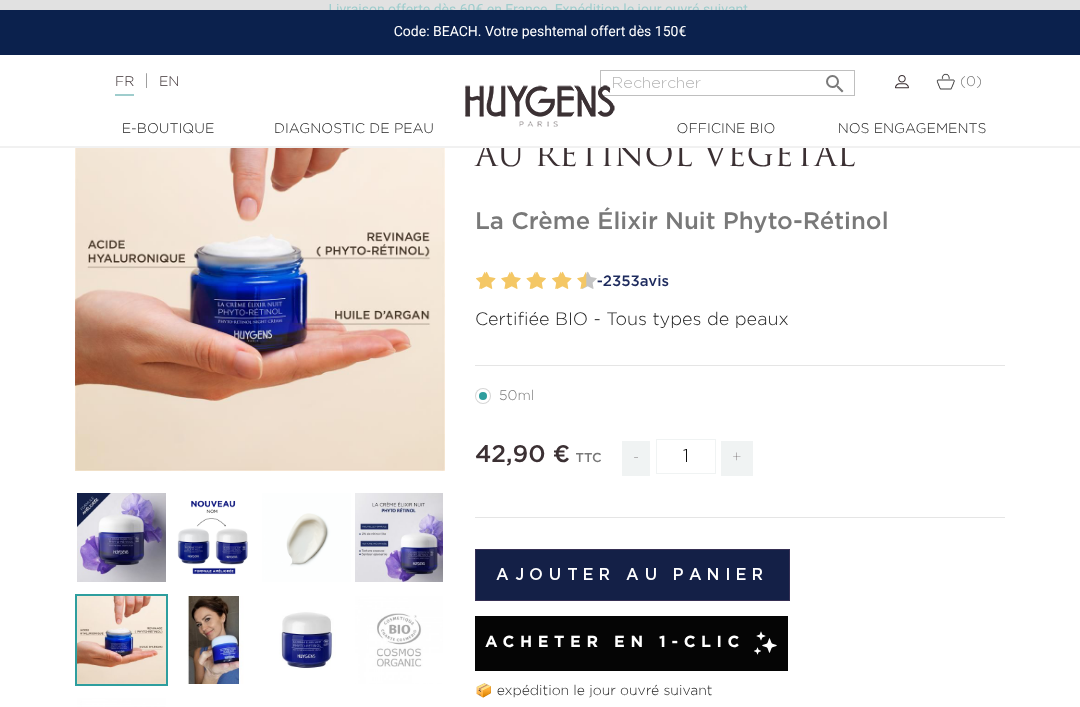click at bounding box center [214, 640] 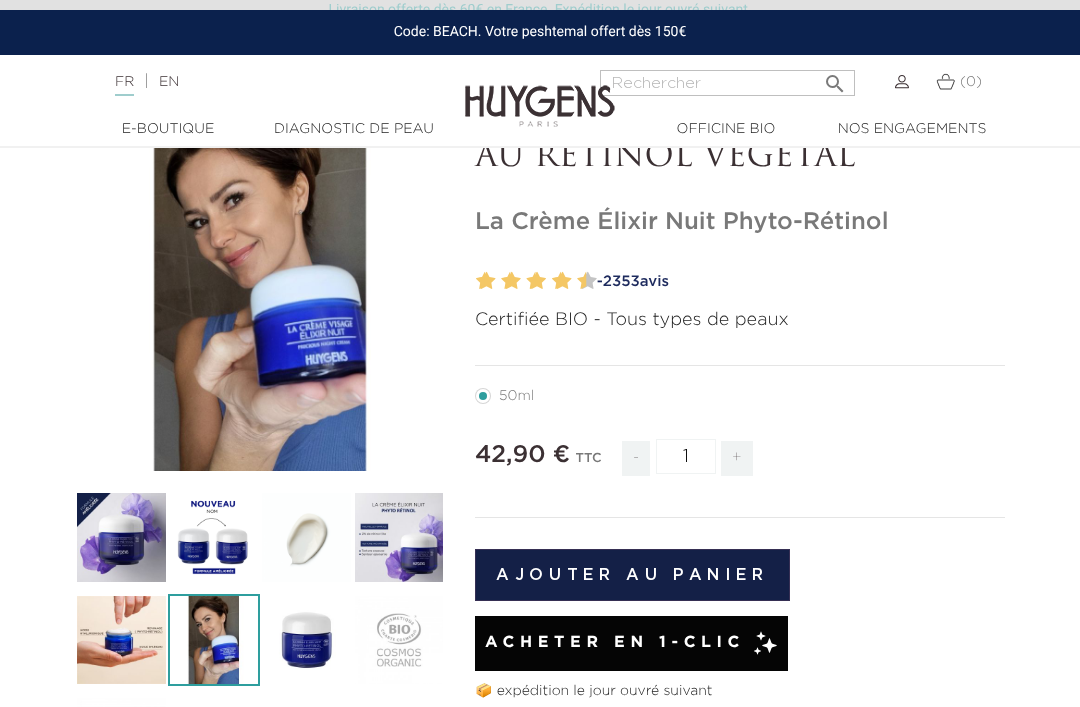 click at bounding box center [399, 537] 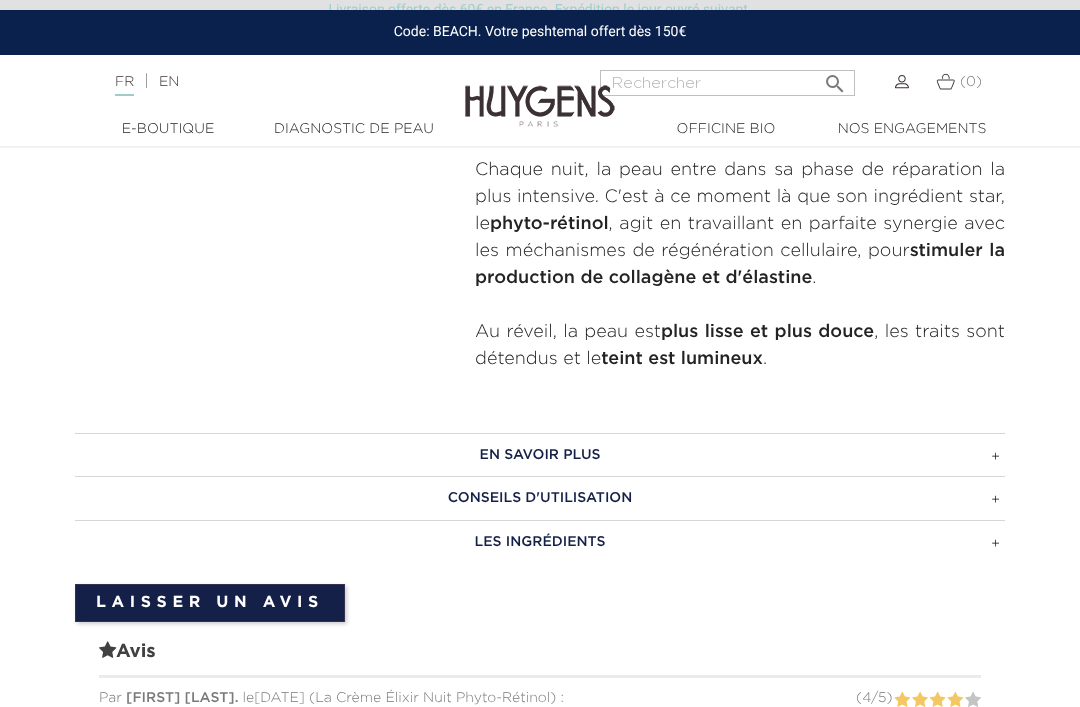 scroll, scrollTop: 1004, scrollLeft: 0, axis: vertical 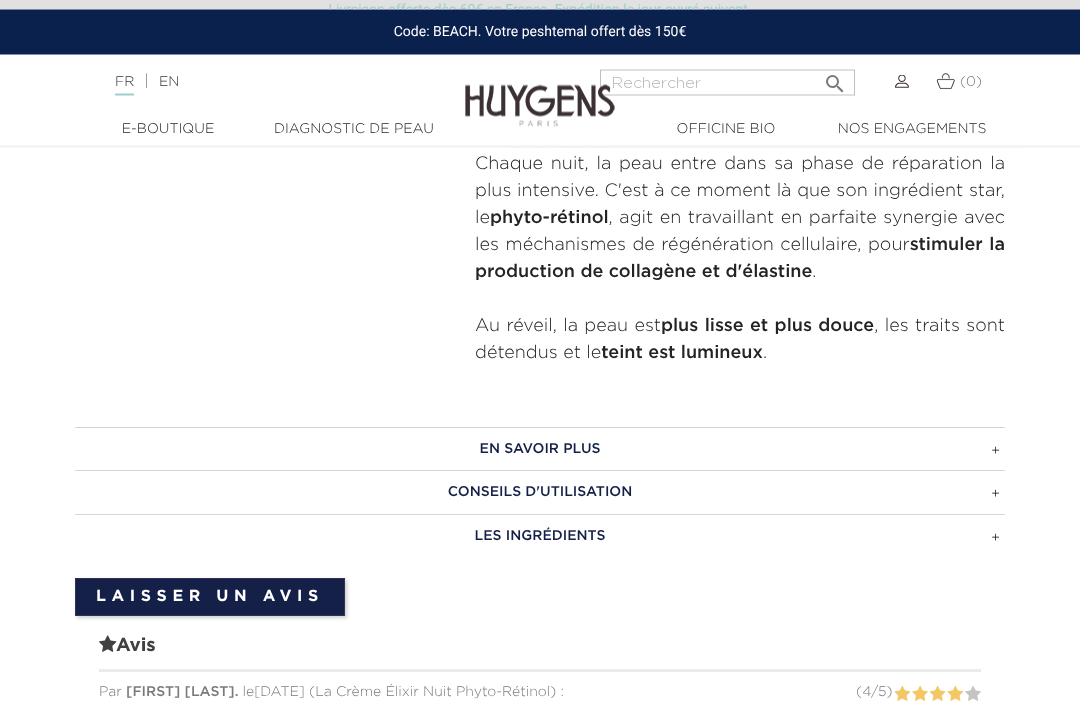 click on "En savoir plus" at bounding box center (540, 450) 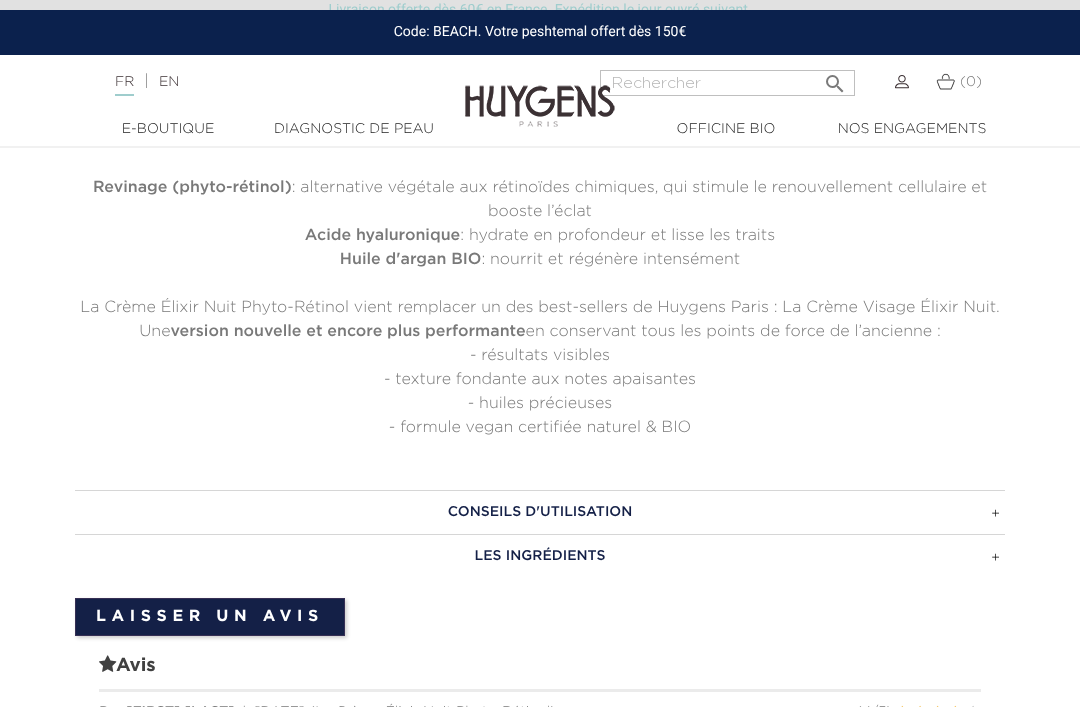 scroll, scrollTop: 1417, scrollLeft: 0, axis: vertical 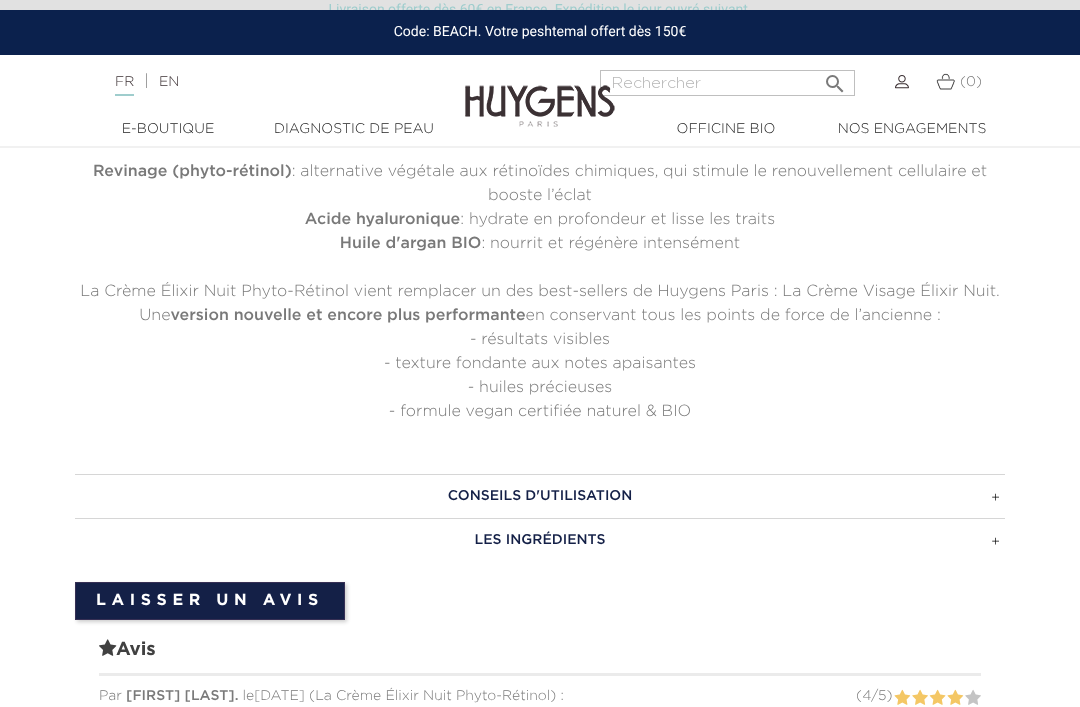 click on "Conseils d'utilisation" at bounding box center [540, 496] 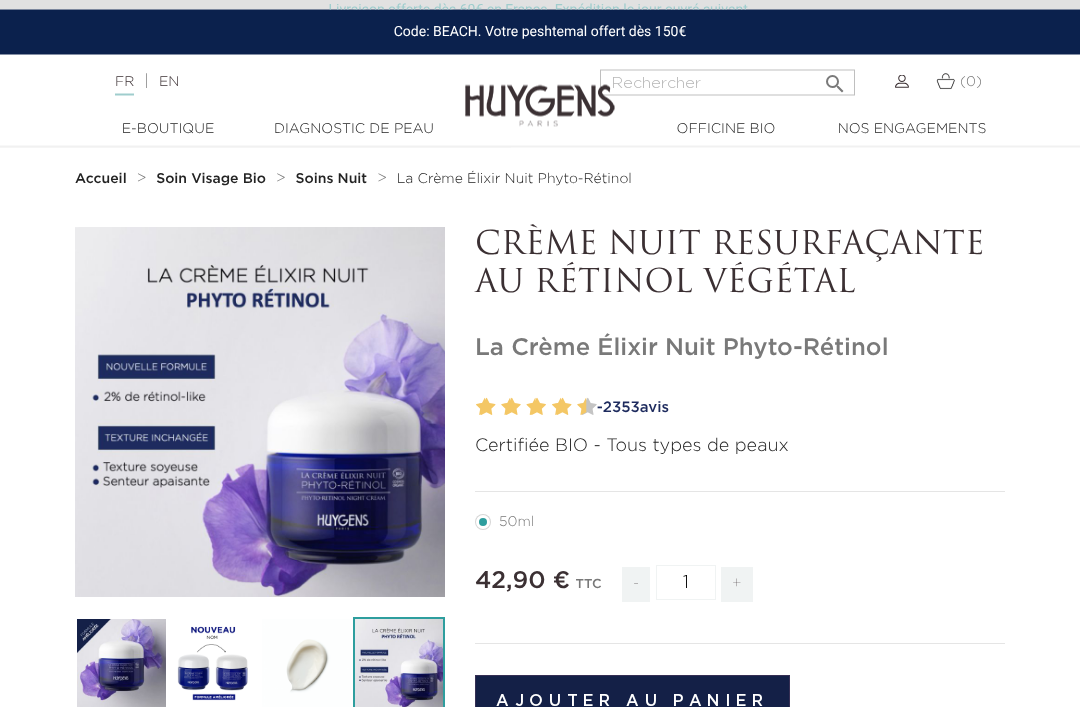 scroll, scrollTop: 18, scrollLeft: 0, axis: vertical 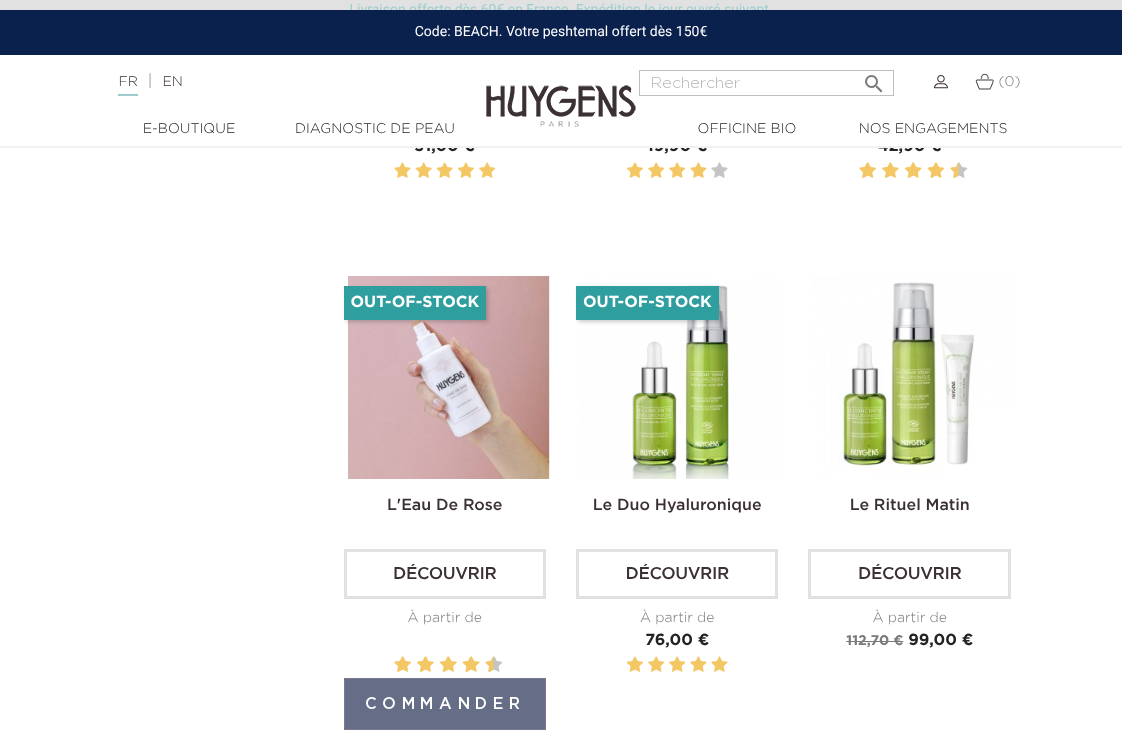 click at bounding box center [449, 377] 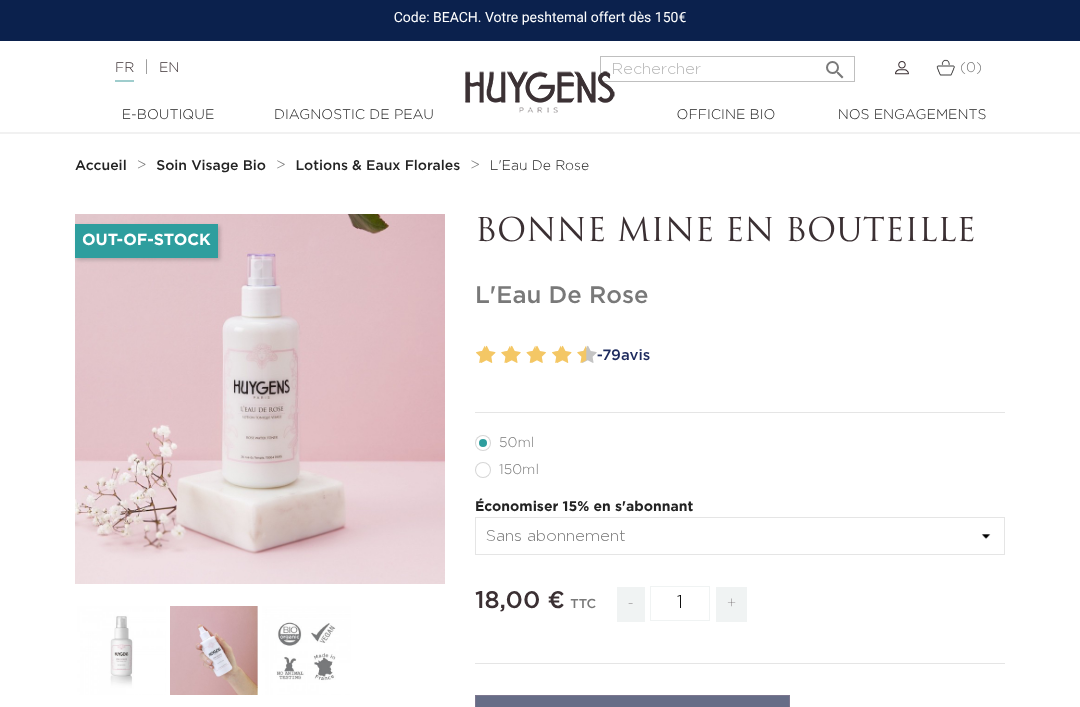 scroll, scrollTop: 0, scrollLeft: 0, axis: both 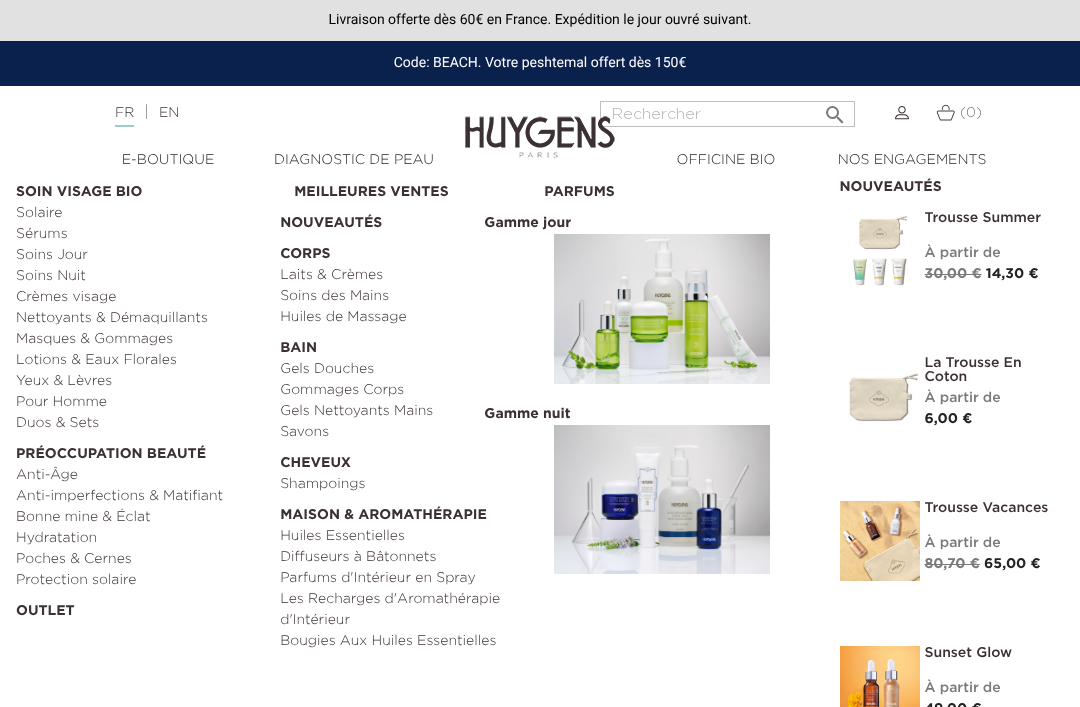 click on "Nettoyants & Démaquillants" at bounding box center (141, 318) 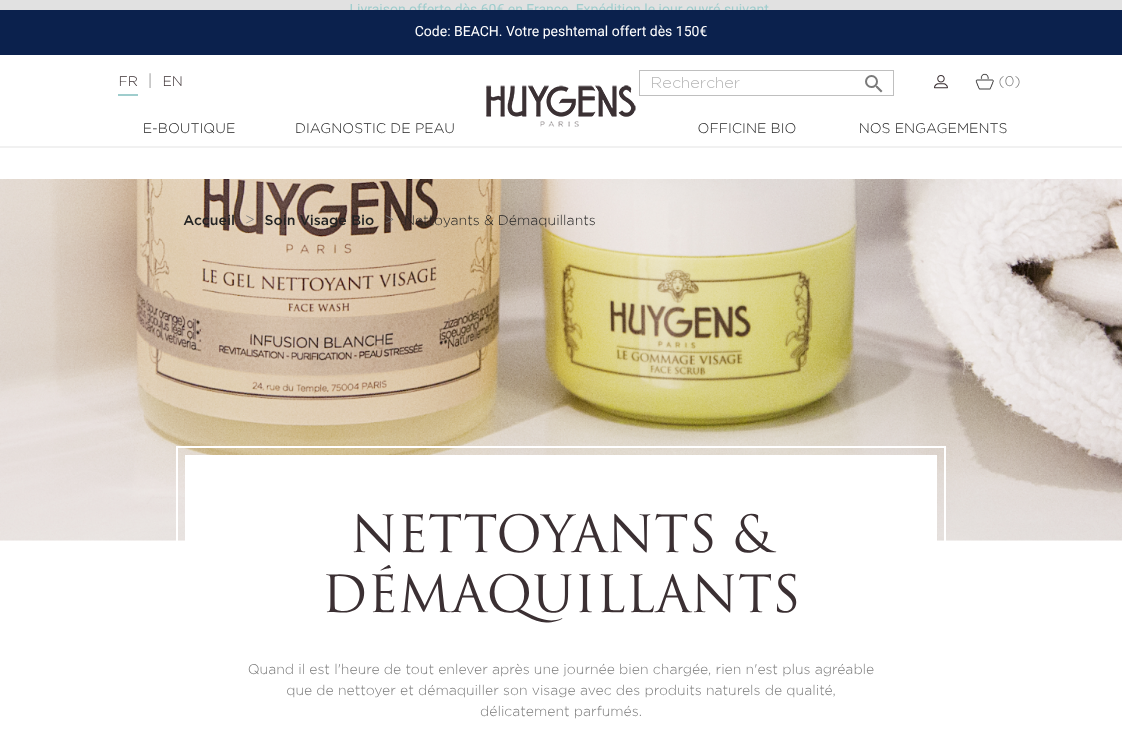 scroll, scrollTop: 4, scrollLeft: 0, axis: vertical 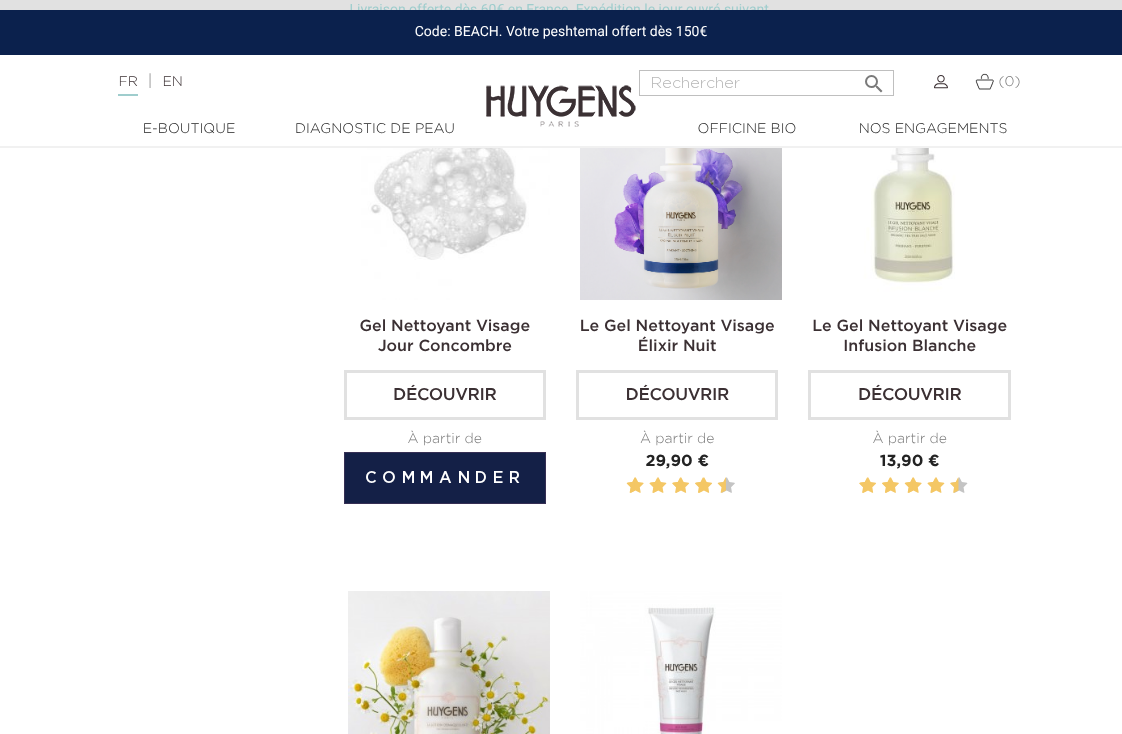 click on "Découvrir" at bounding box center (445, 395) 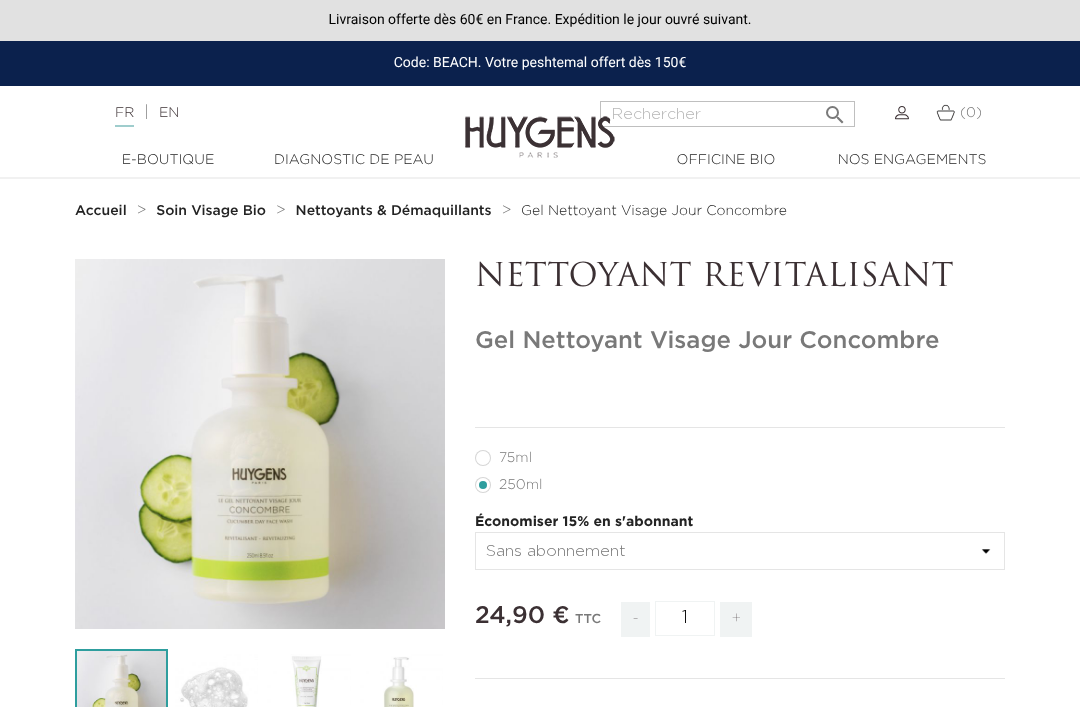 scroll, scrollTop: 0, scrollLeft: 0, axis: both 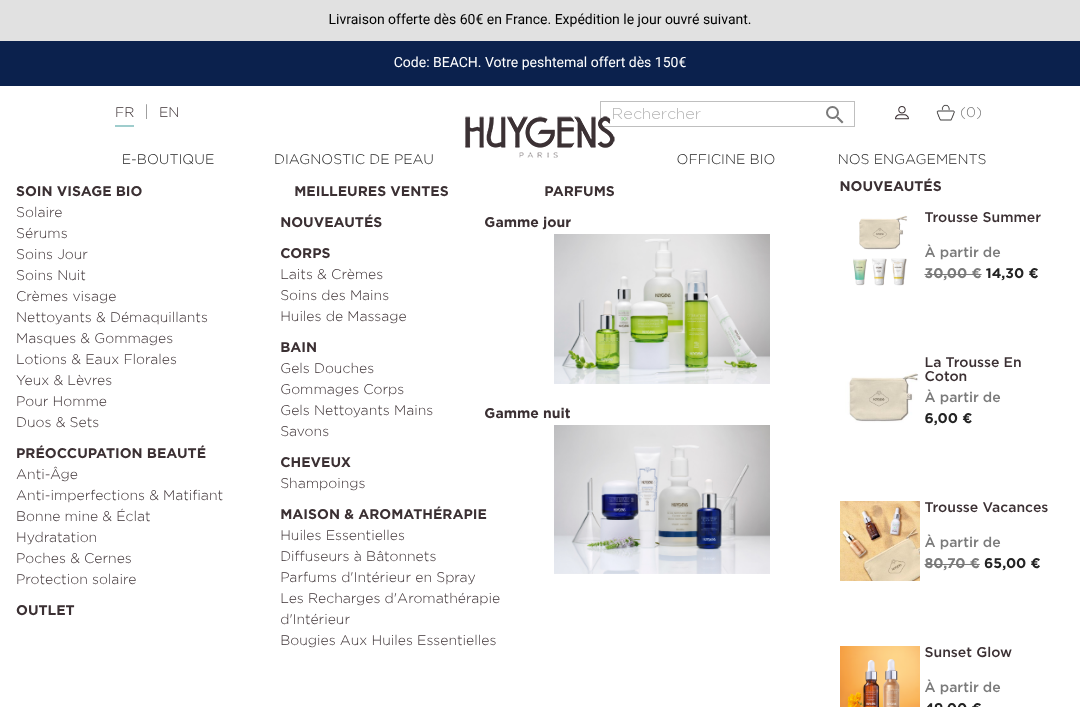 click on "Poches & Cernes" at bounding box center [141, 559] 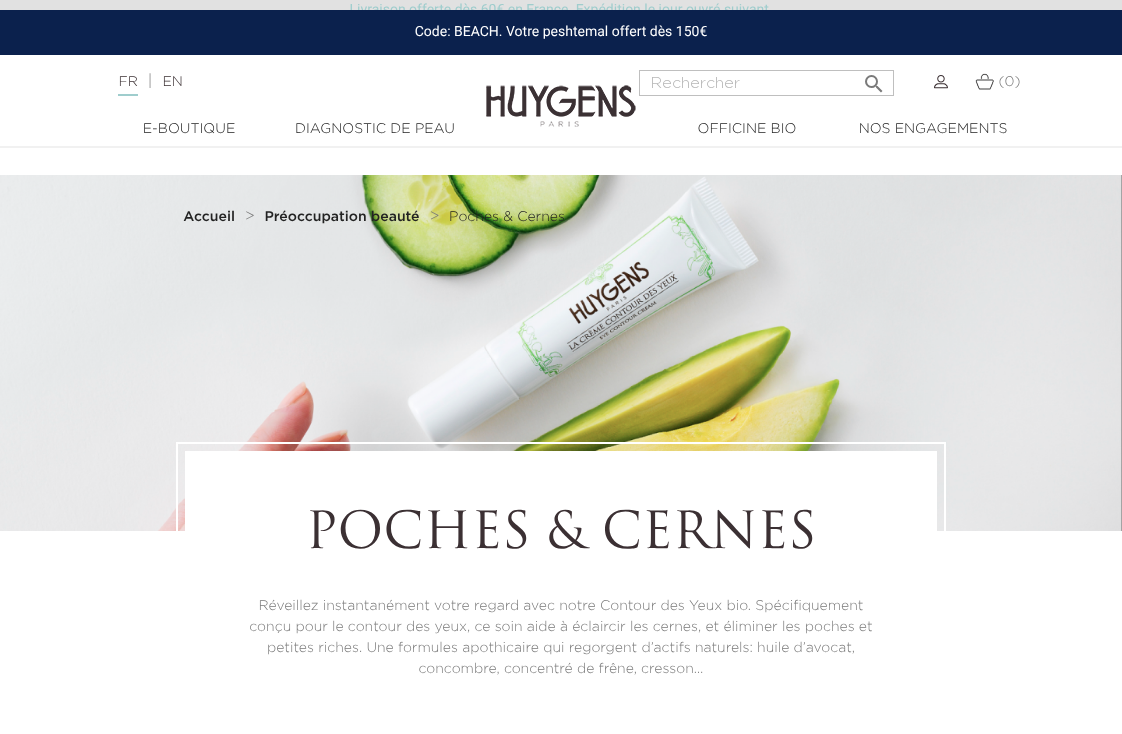 scroll, scrollTop: 0, scrollLeft: 0, axis: both 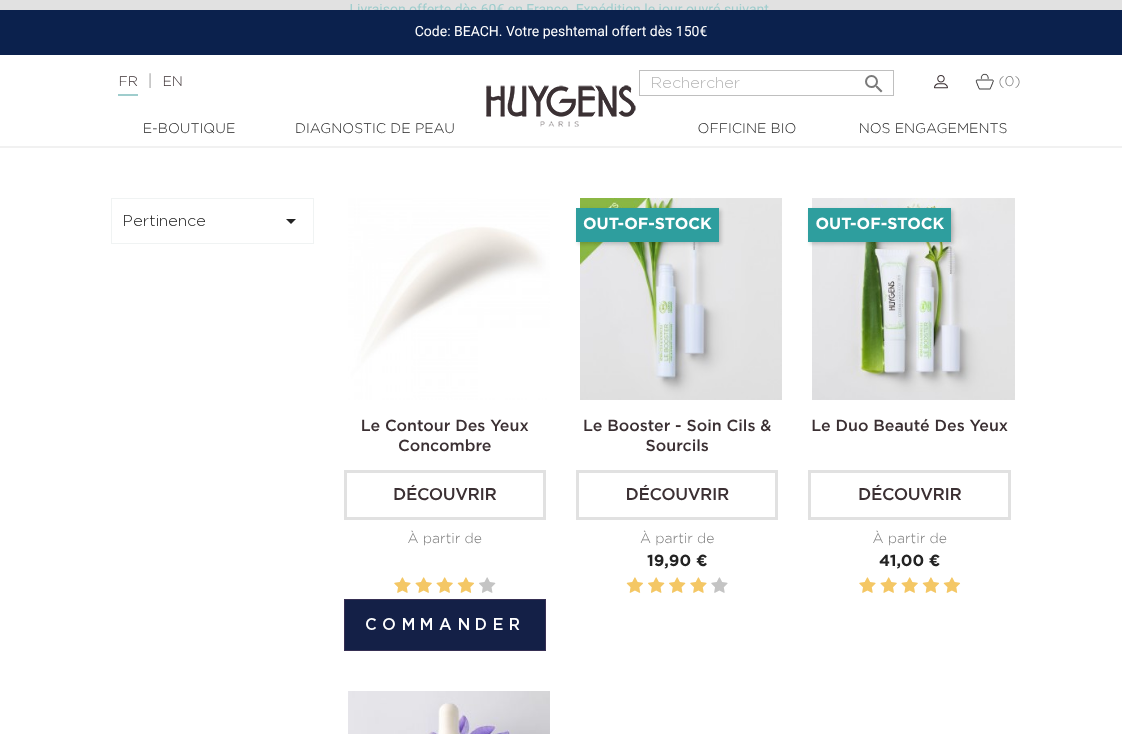 click on "Découvrir" at bounding box center (445, 495) 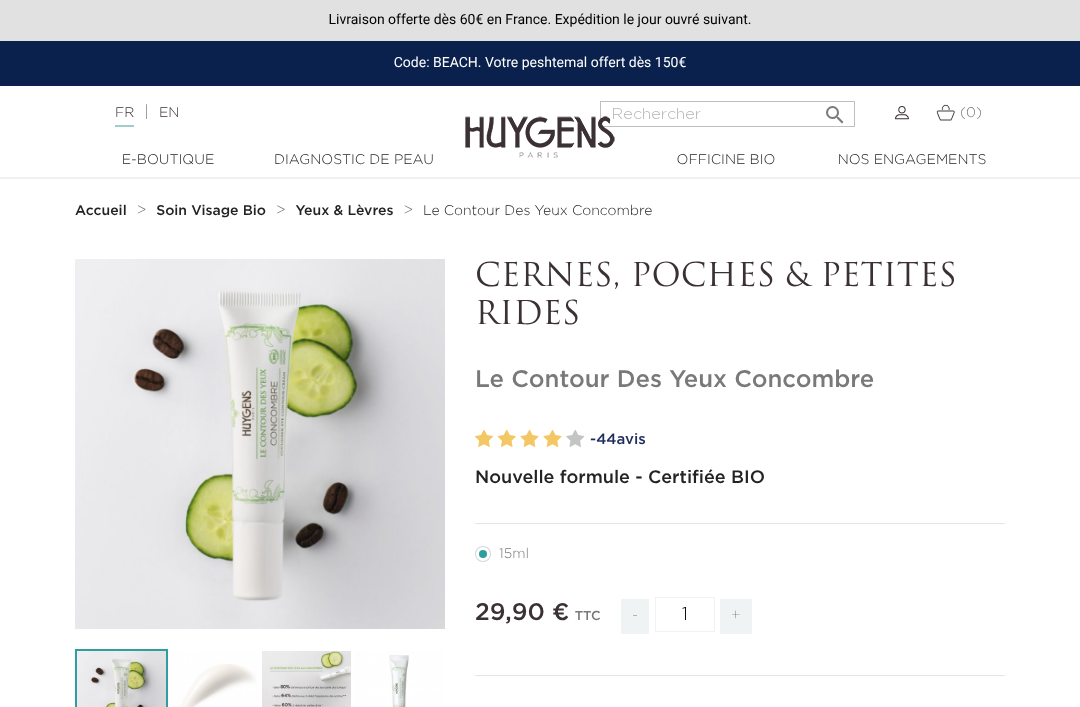 scroll, scrollTop: 0, scrollLeft: 0, axis: both 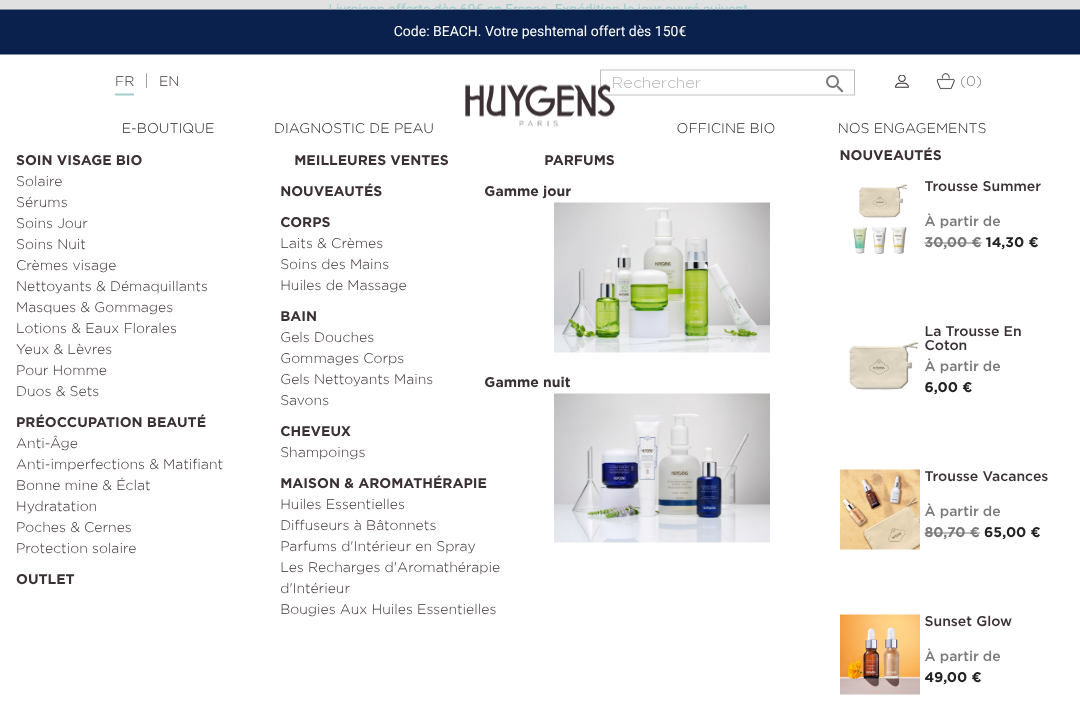 click on "Laits & Crèmes" at bounding box center (405, 244) 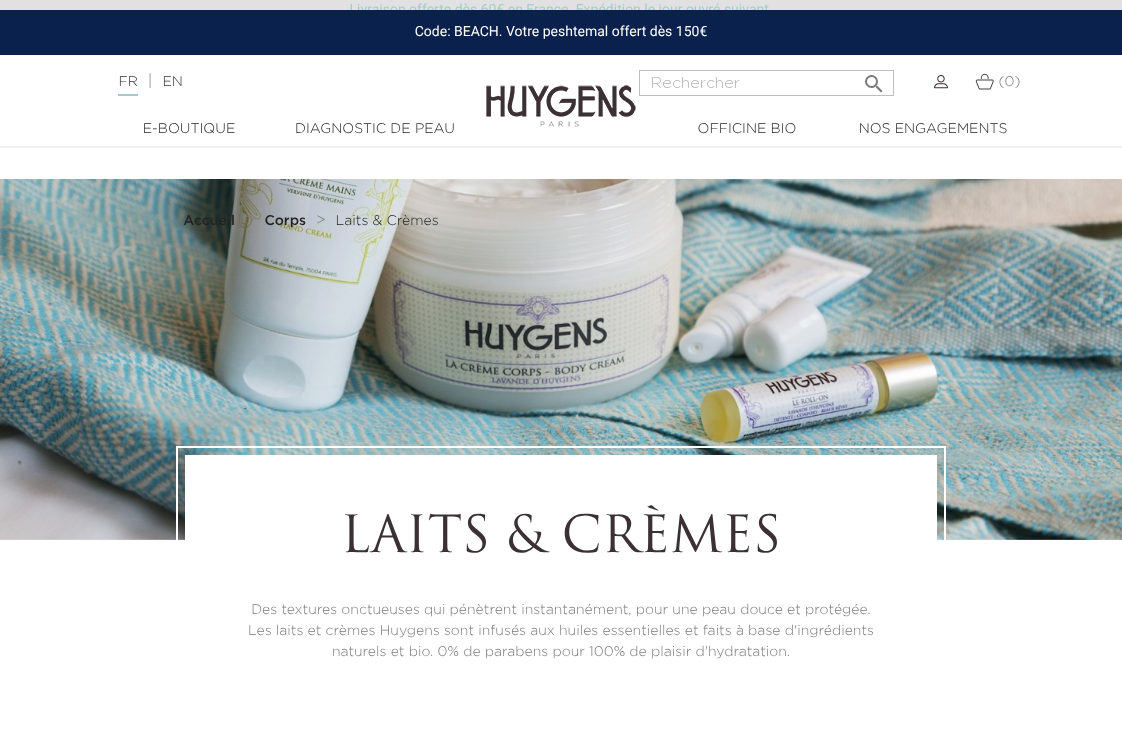 scroll, scrollTop: 4, scrollLeft: 0, axis: vertical 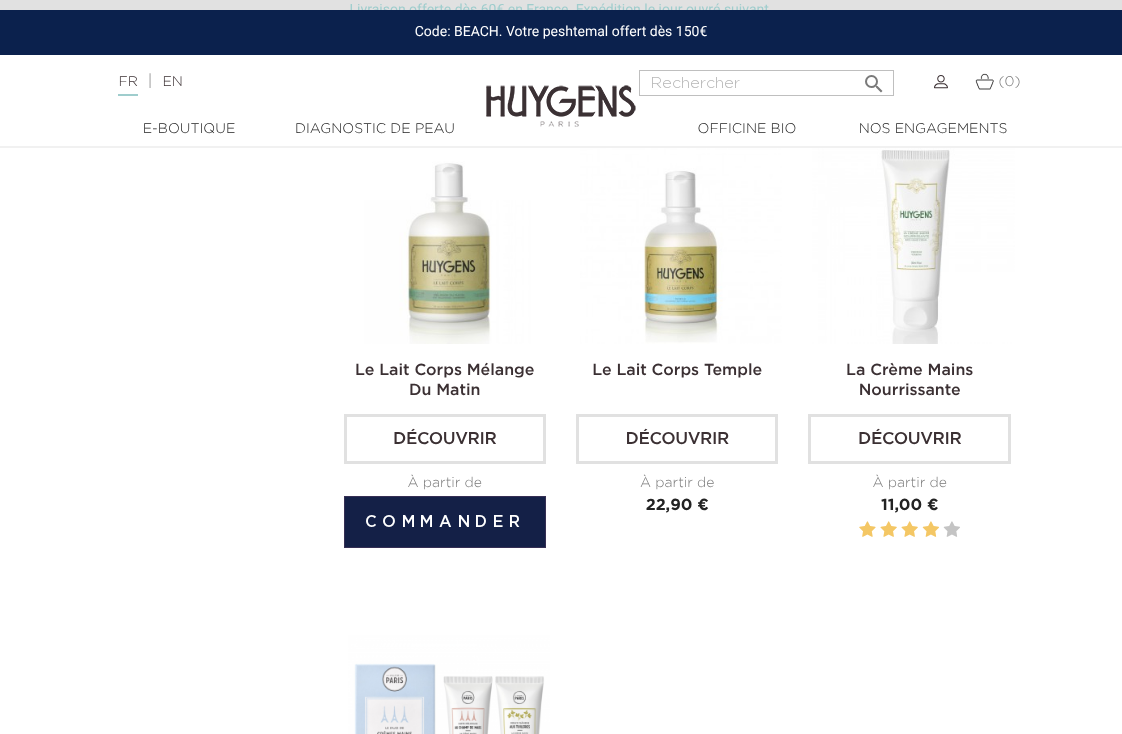 click on "Découvrir" at bounding box center (445, 439) 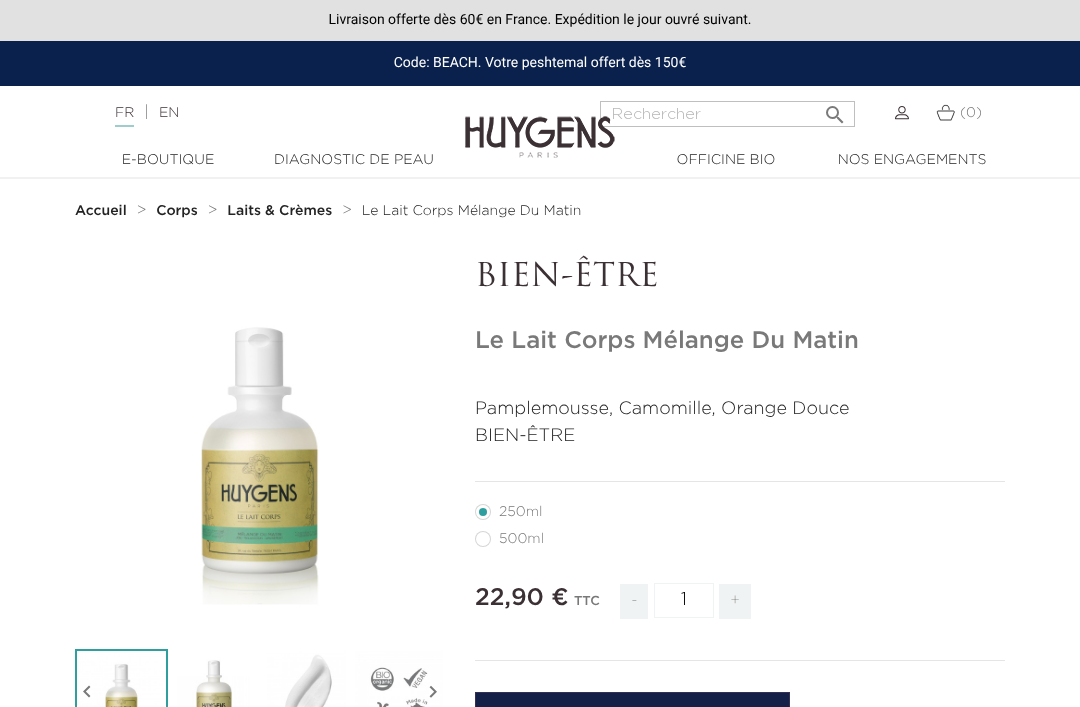 scroll, scrollTop: 0, scrollLeft: 0, axis: both 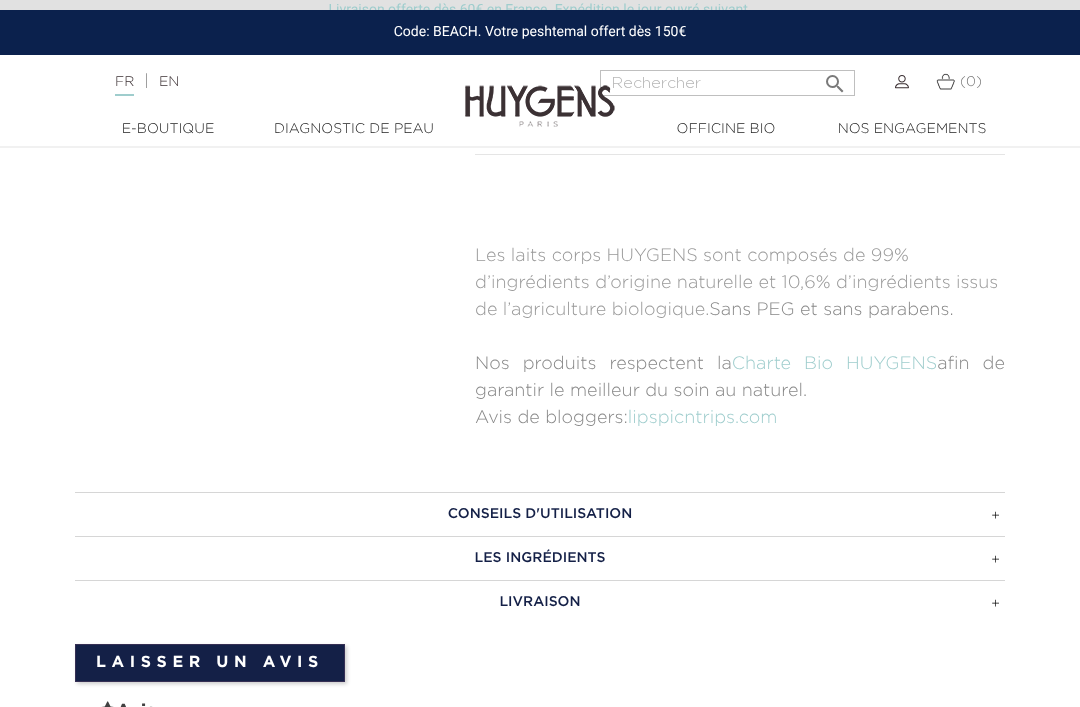click on "CONSEILS D'UTILISATION" at bounding box center [540, 514] 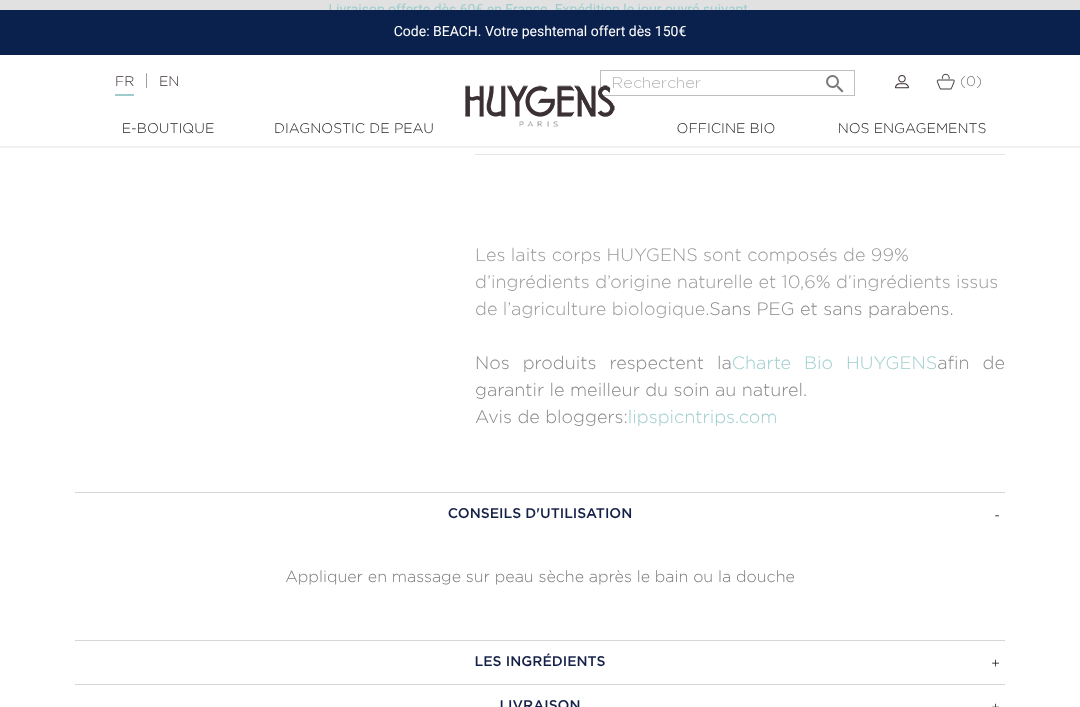 click on "LES INGRÉDIENTS" at bounding box center (540, 662) 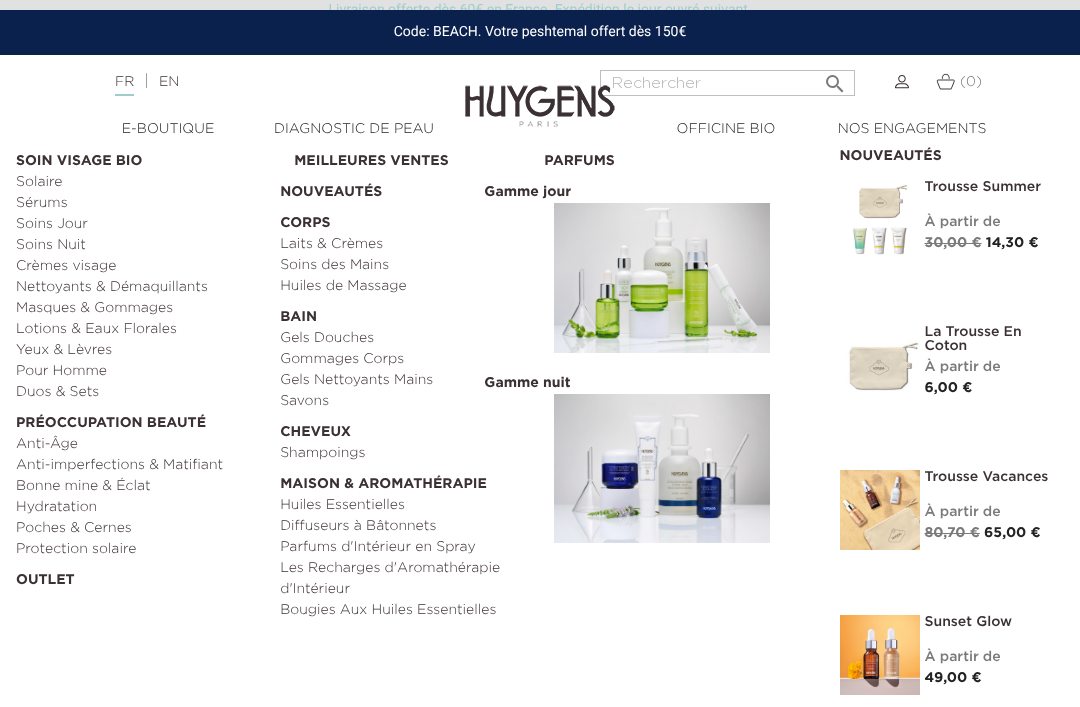 scroll, scrollTop: 180, scrollLeft: 0, axis: vertical 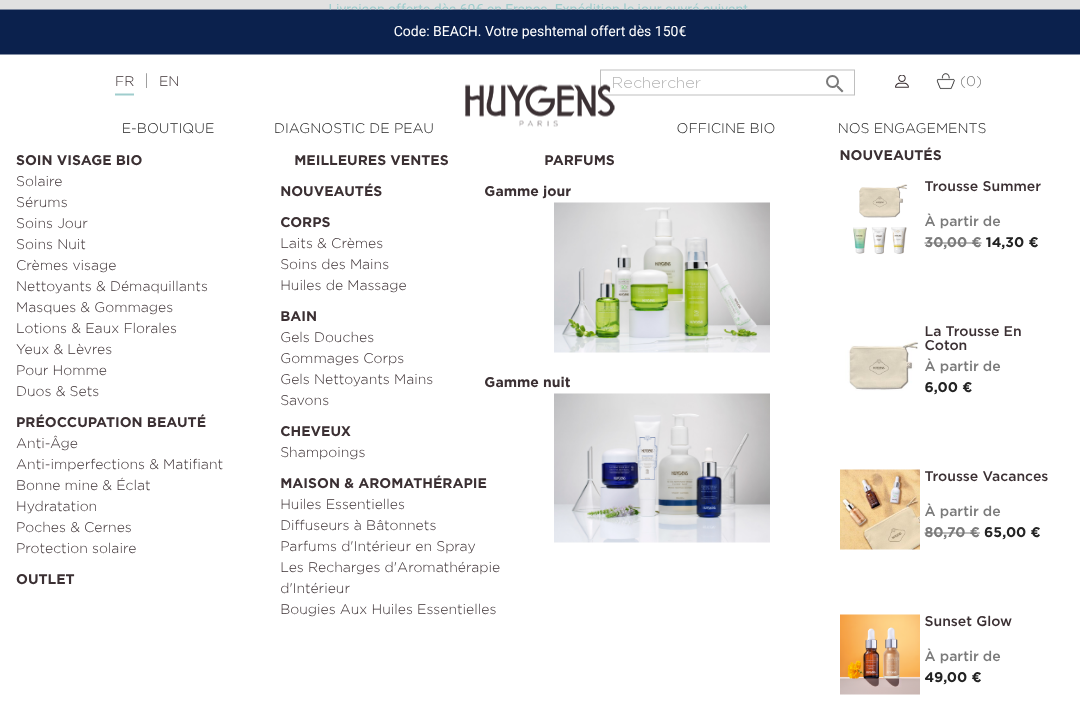 click at bounding box center [662, 469] 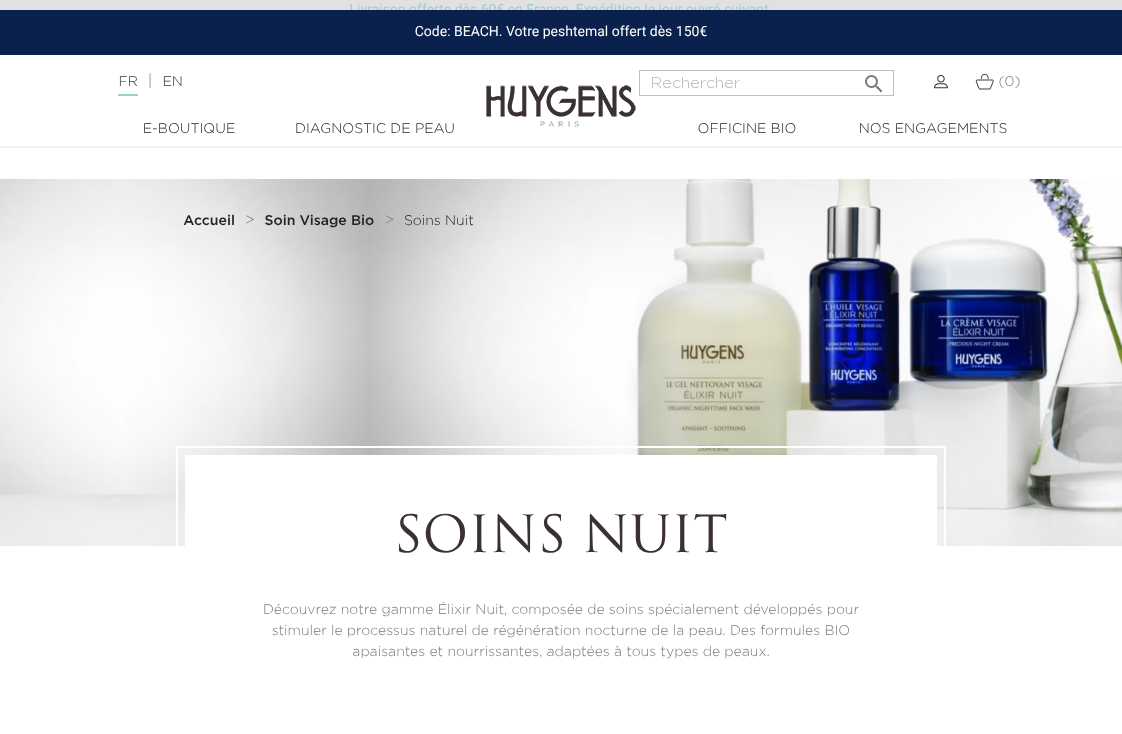 scroll, scrollTop: 4, scrollLeft: 0, axis: vertical 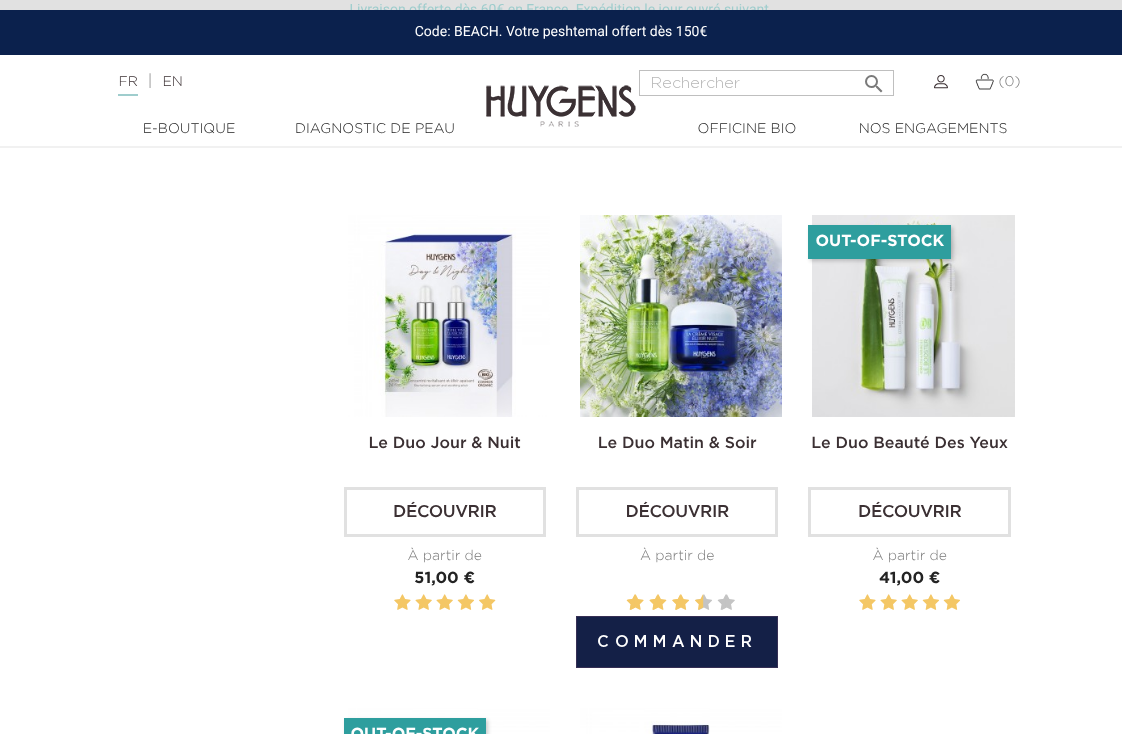 click on "Découvrir" at bounding box center [677, 512] 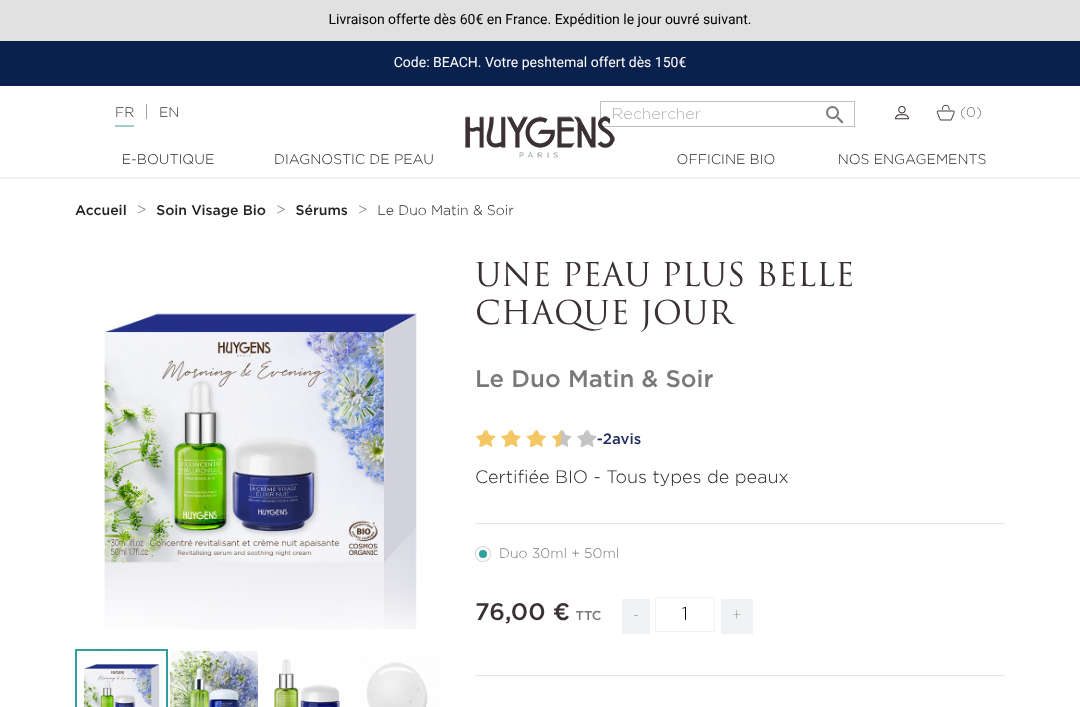 scroll, scrollTop: 0, scrollLeft: 0, axis: both 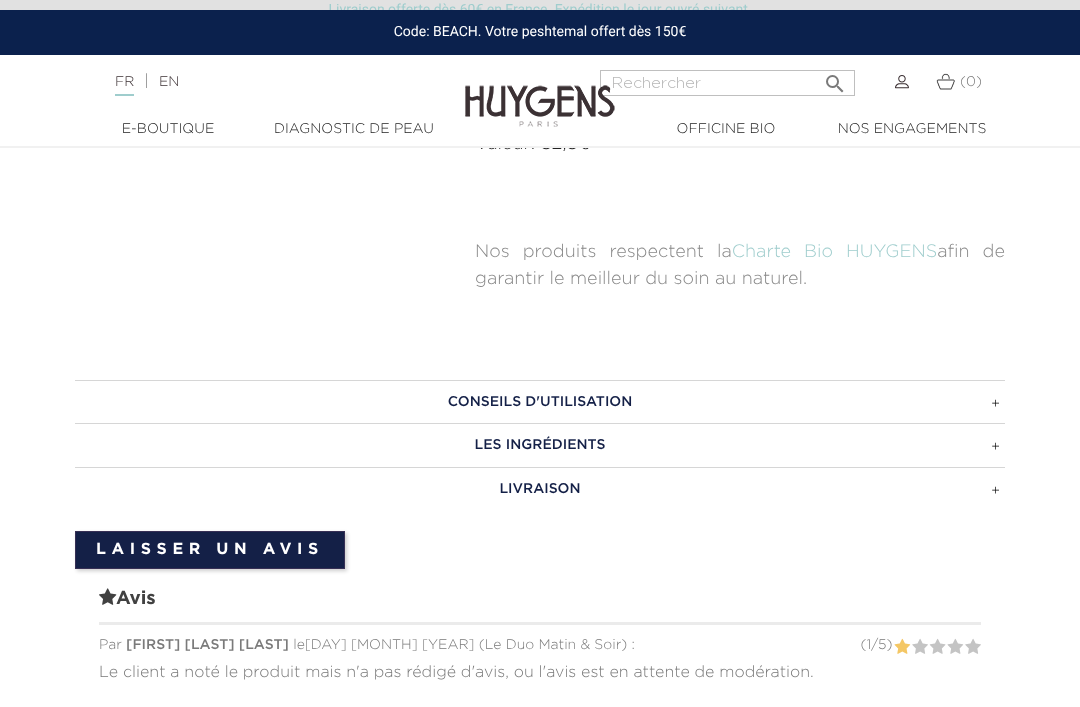 click on "CONSEILS D'UTILISATION" at bounding box center [540, 402] 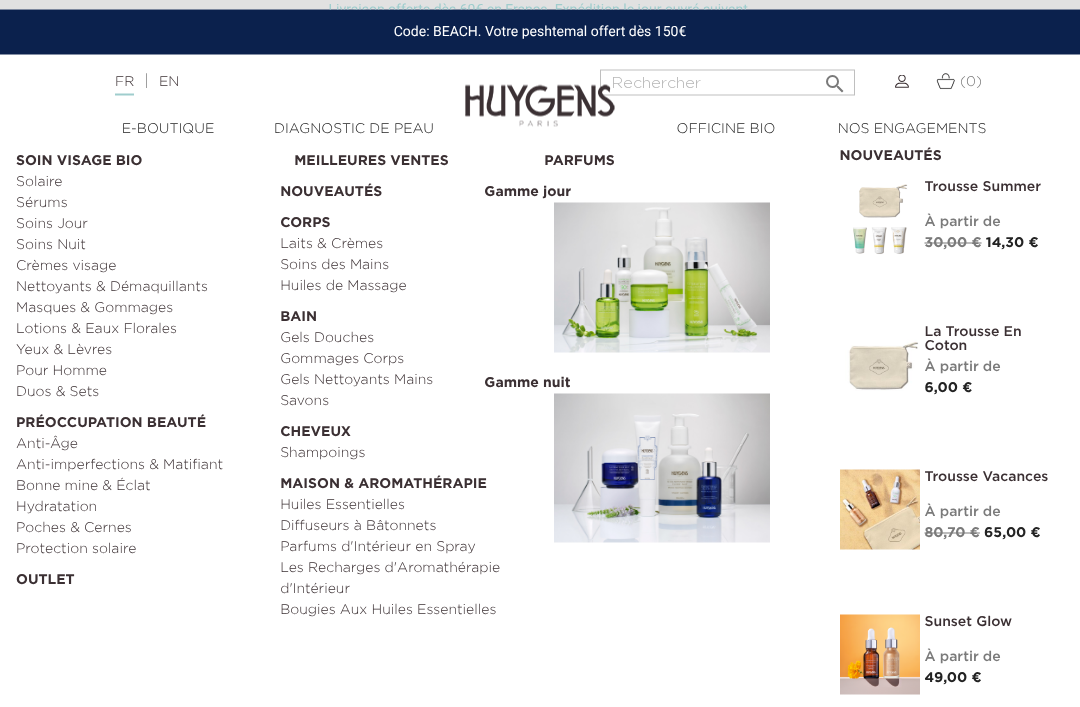 scroll, scrollTop: 73, scrollLeft: 0, axis: vertical 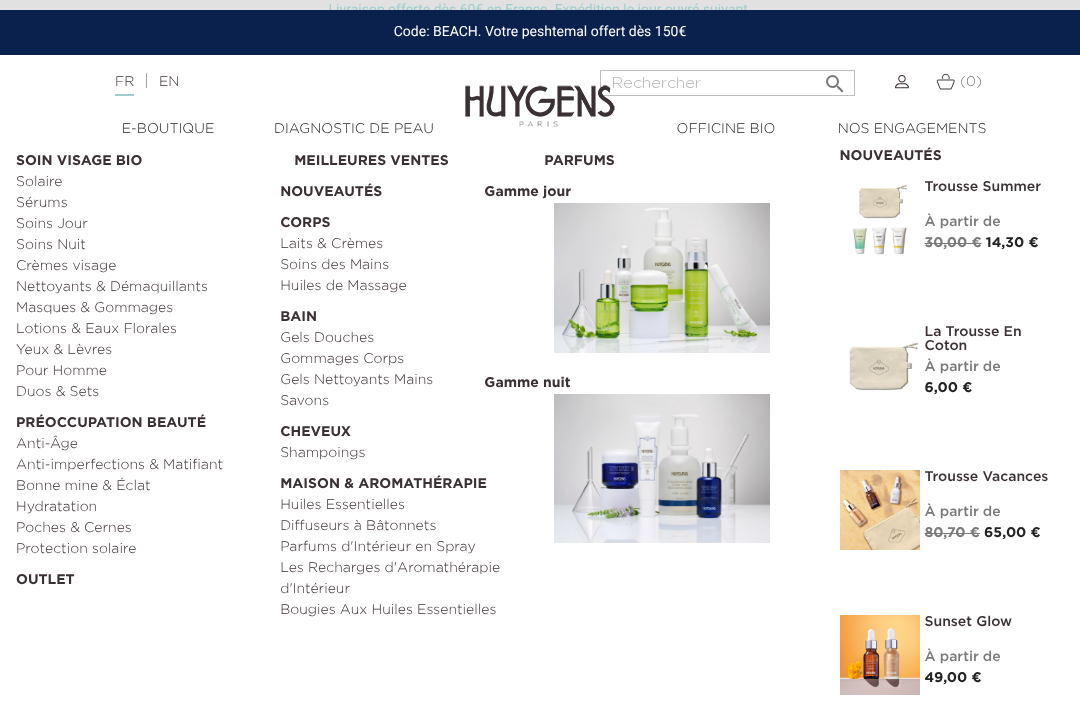click on "Anti-Âge" at bounding box center (141, 444) 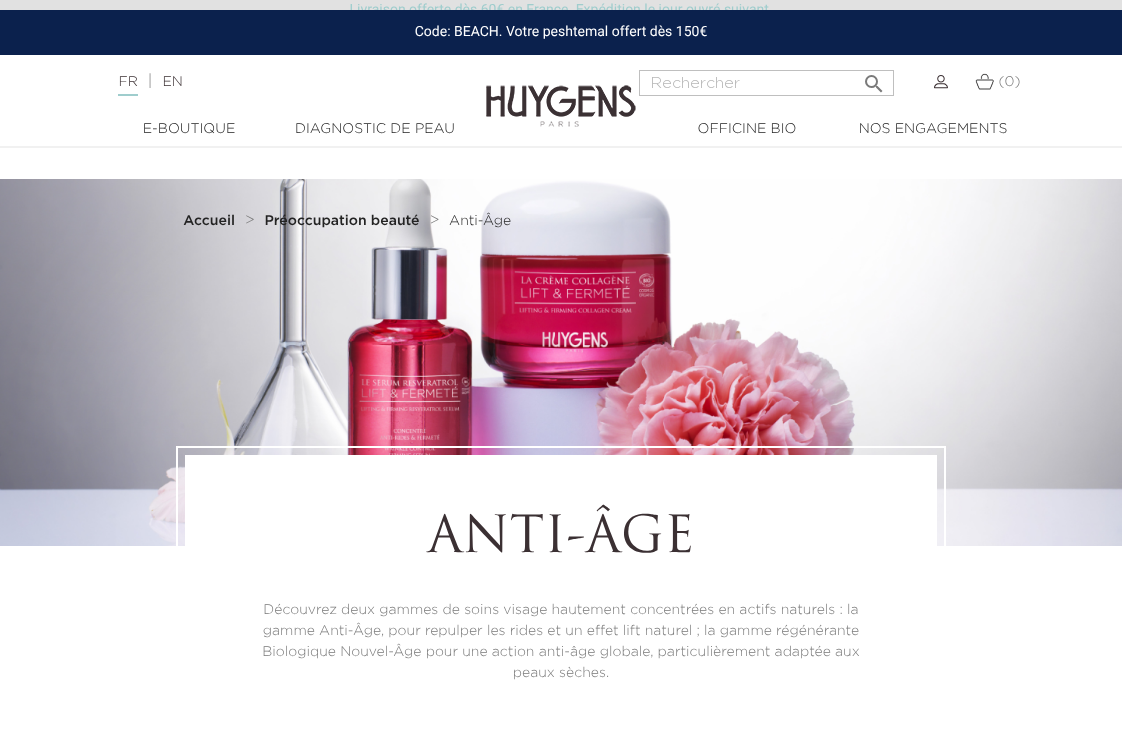scroll, scrollTop: 4, scrollLeft: 0, axis: vertical 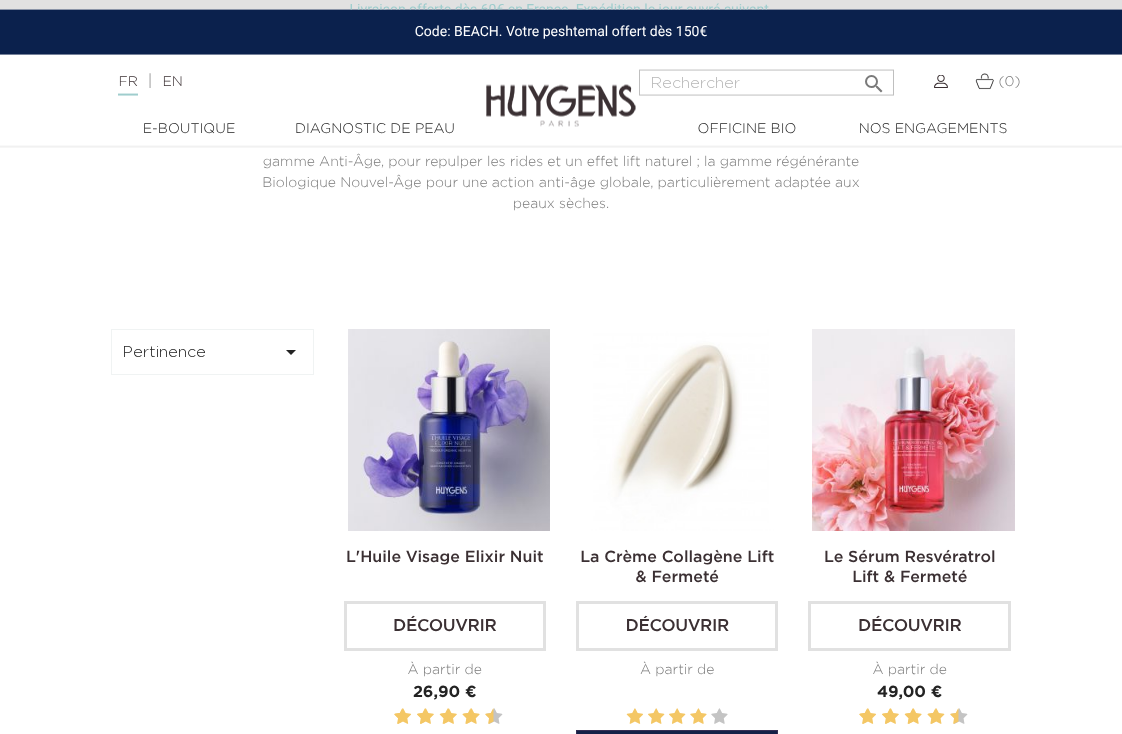 click on "Découvrir" at bounding box center [677, 626] 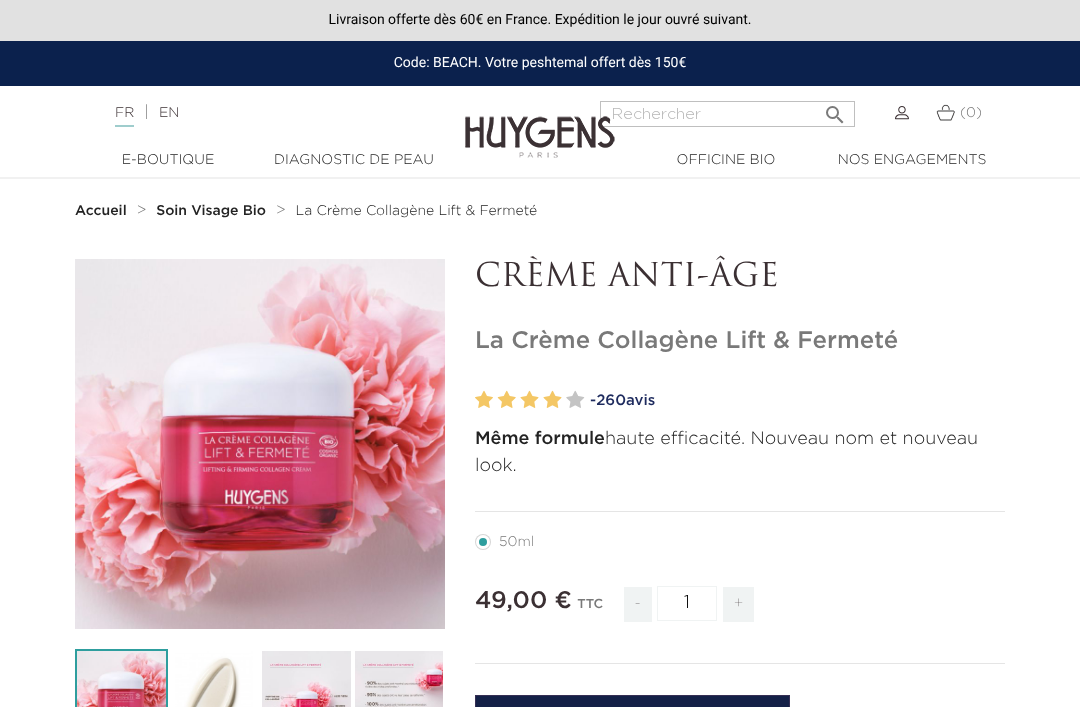 scroll, scrollTop: 0, scrollLeft: 0, axis: both 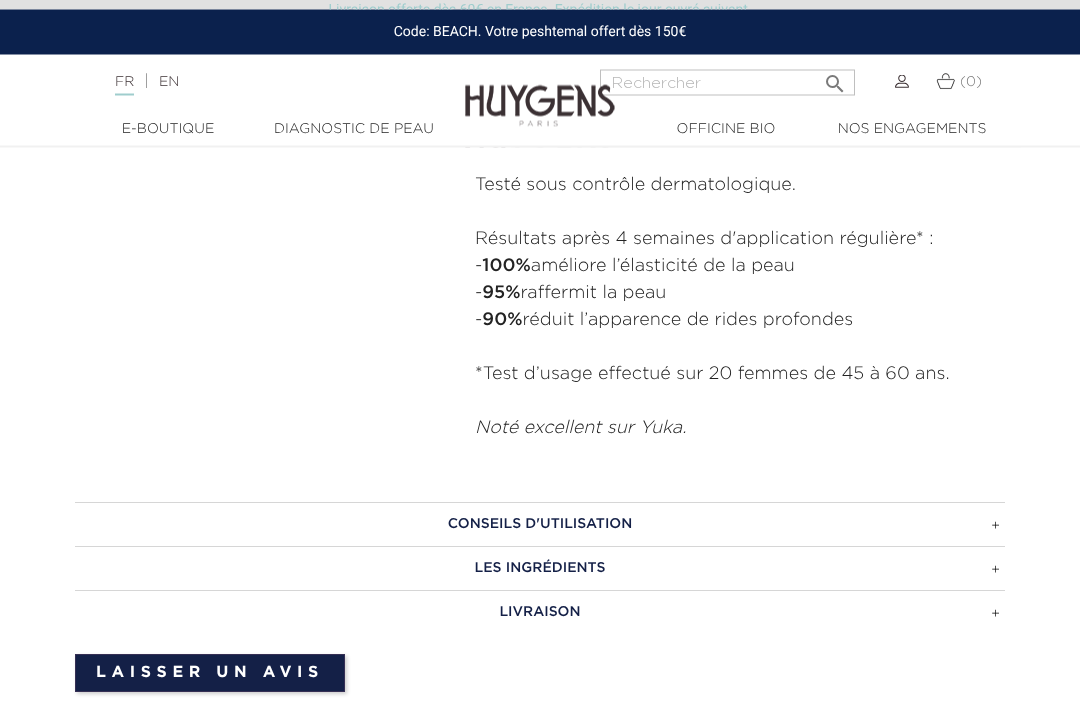 click on "CONSEILS D'UTILISATION" at bounding box center [540, 525] 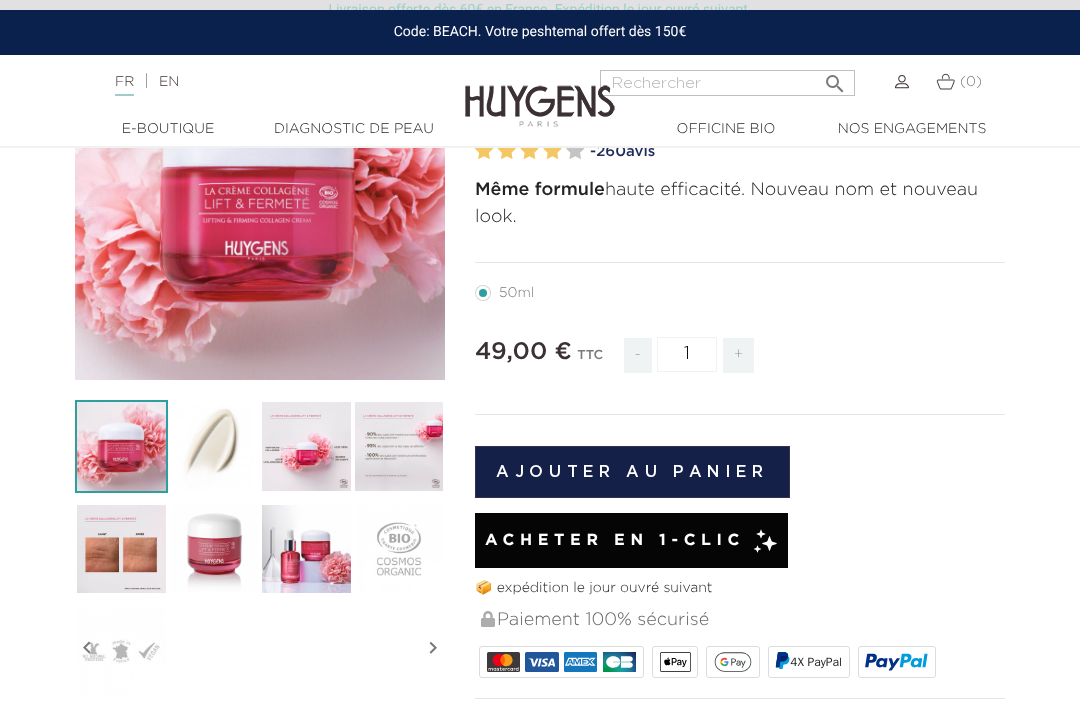 scroll, scrollTop: 248, scrollLeft: 0, axis: vertical 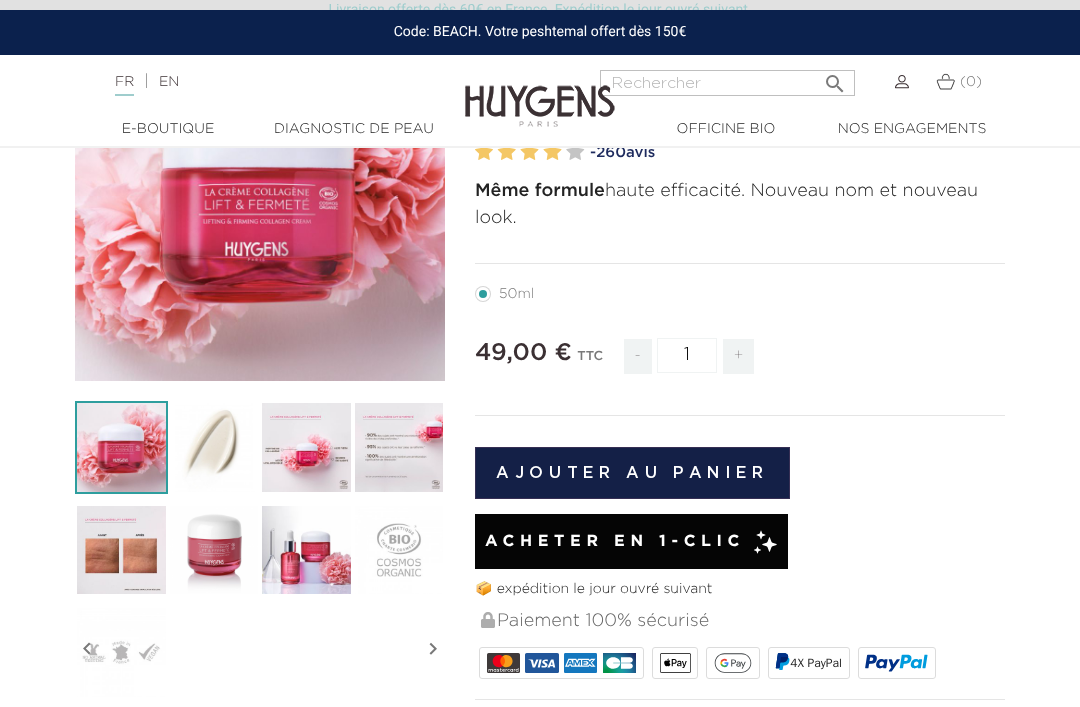 click at bounding box center (306, 447) 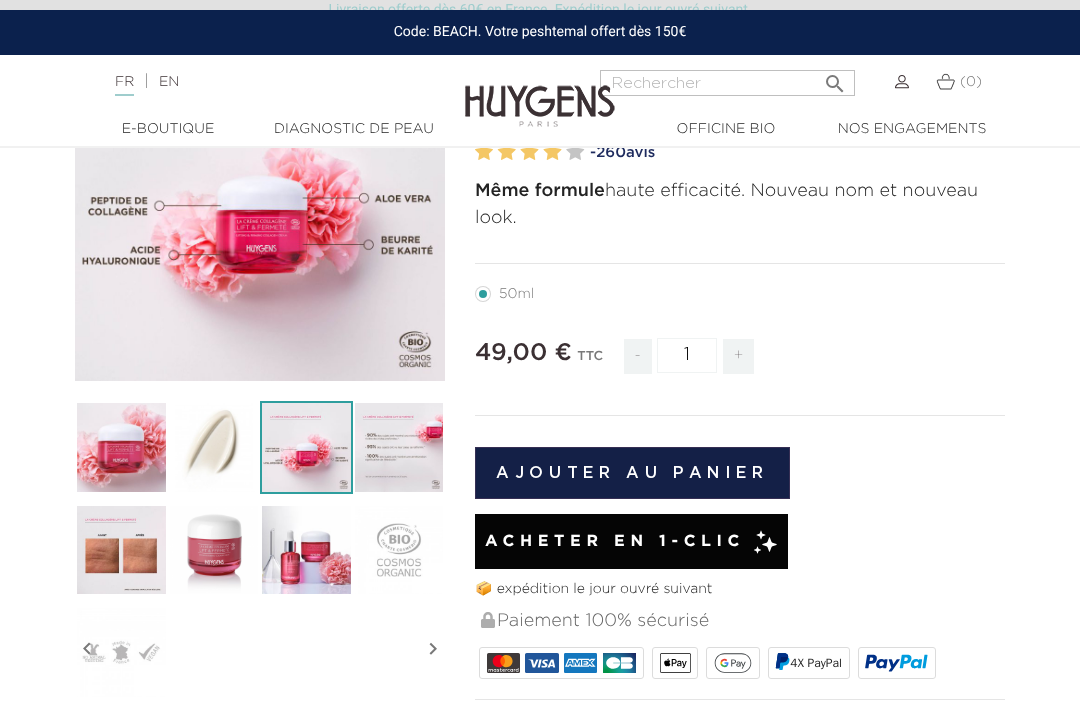 click at bounding box center [399, 447] 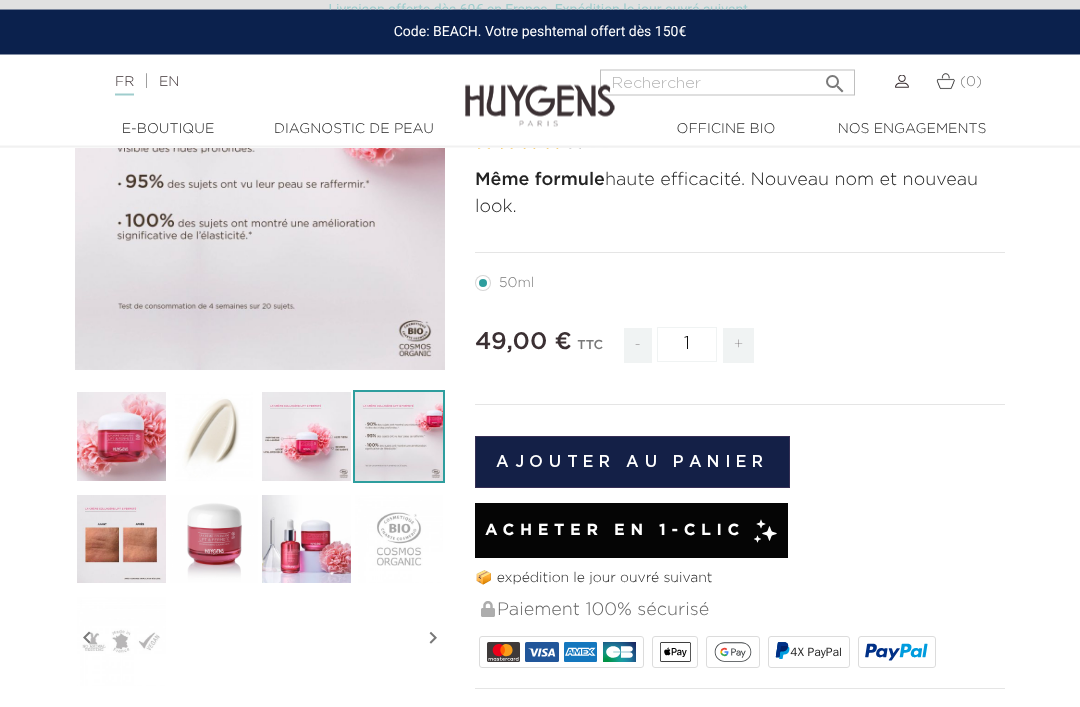 scroll, scrollTop: 259, scrollLeft: 0, axis: vertical 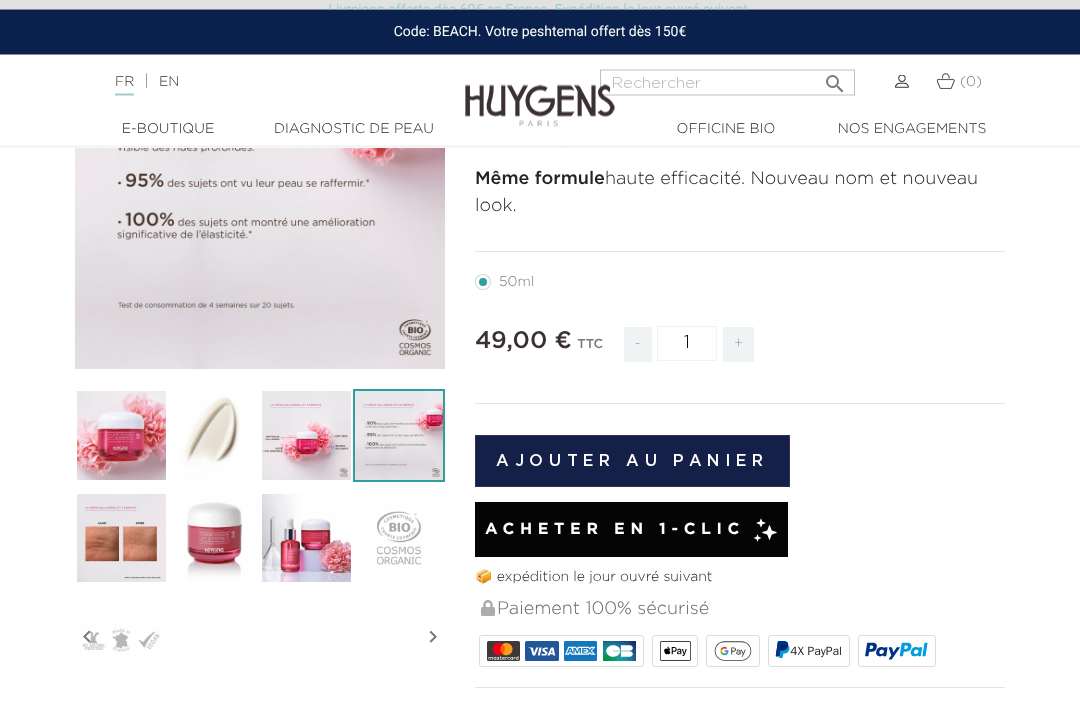 click at bounding box center (121, 539) 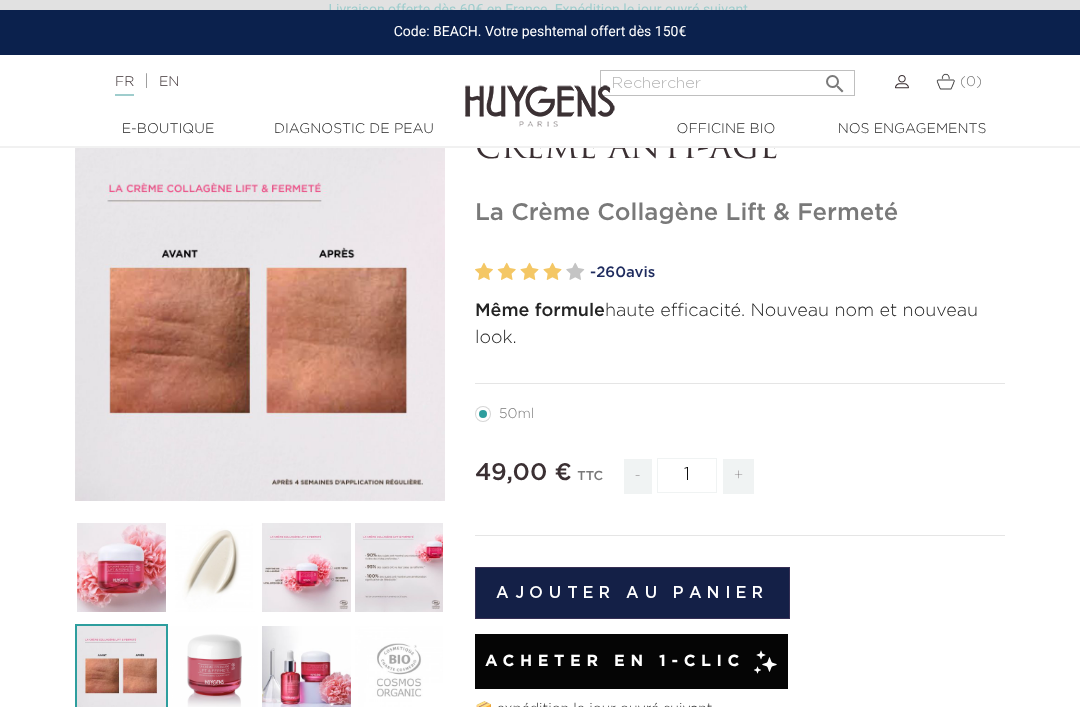scroll, scrollTop: 126, scrollLeft: 0, axis: vertical 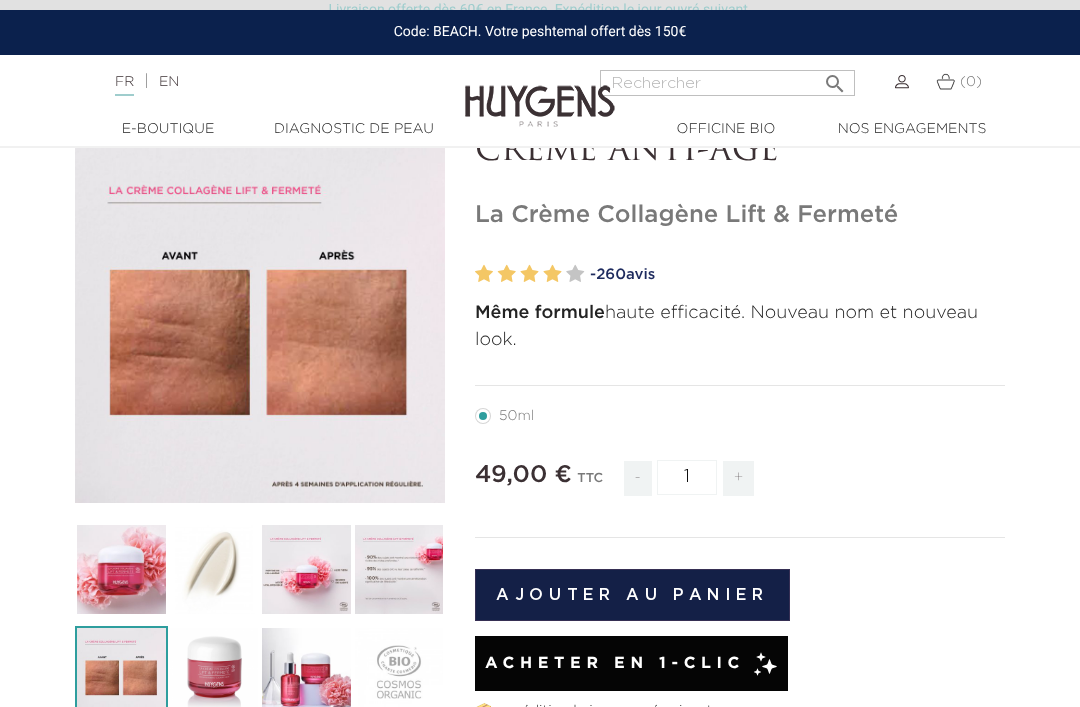 click at bounding box center (214, 672) 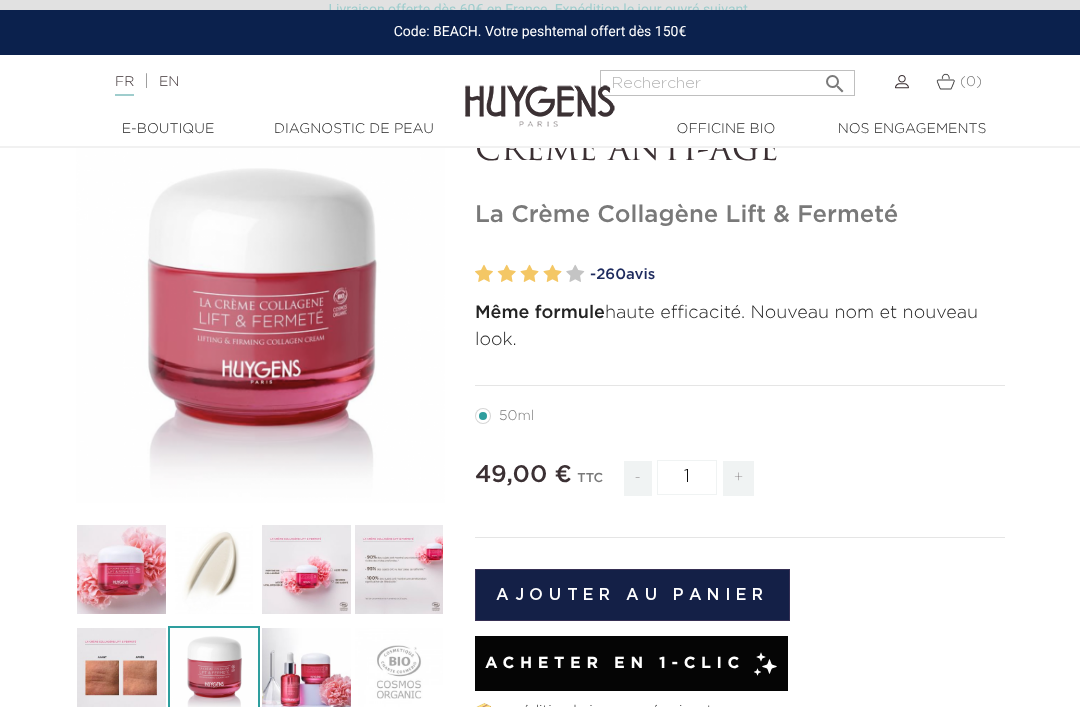 click at bounding box center (306, 672) 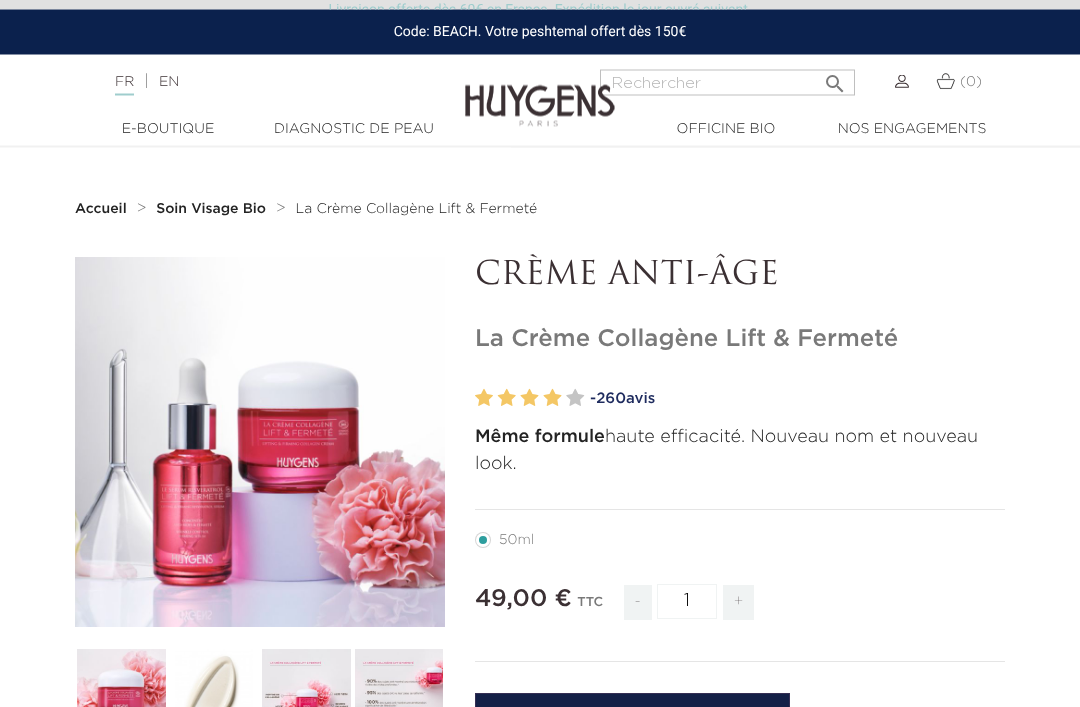 scroll, scrollTop: 0, scrollLeft: 0, axis: both 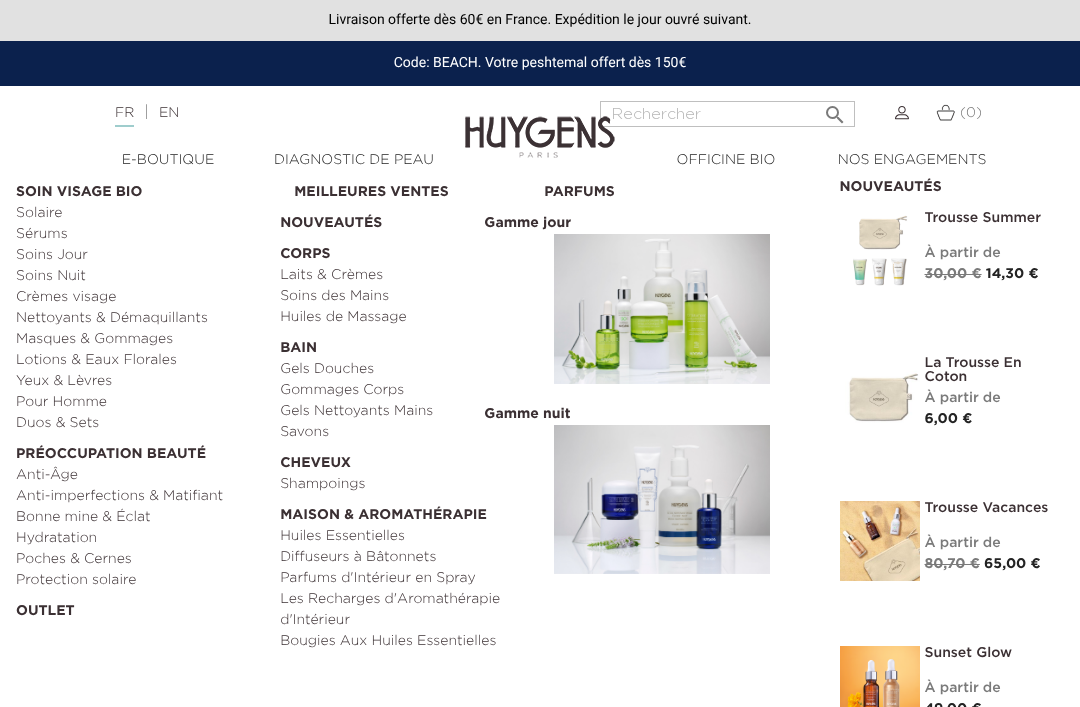 click on "Anti-Âge" at bounding box center [141, 475] 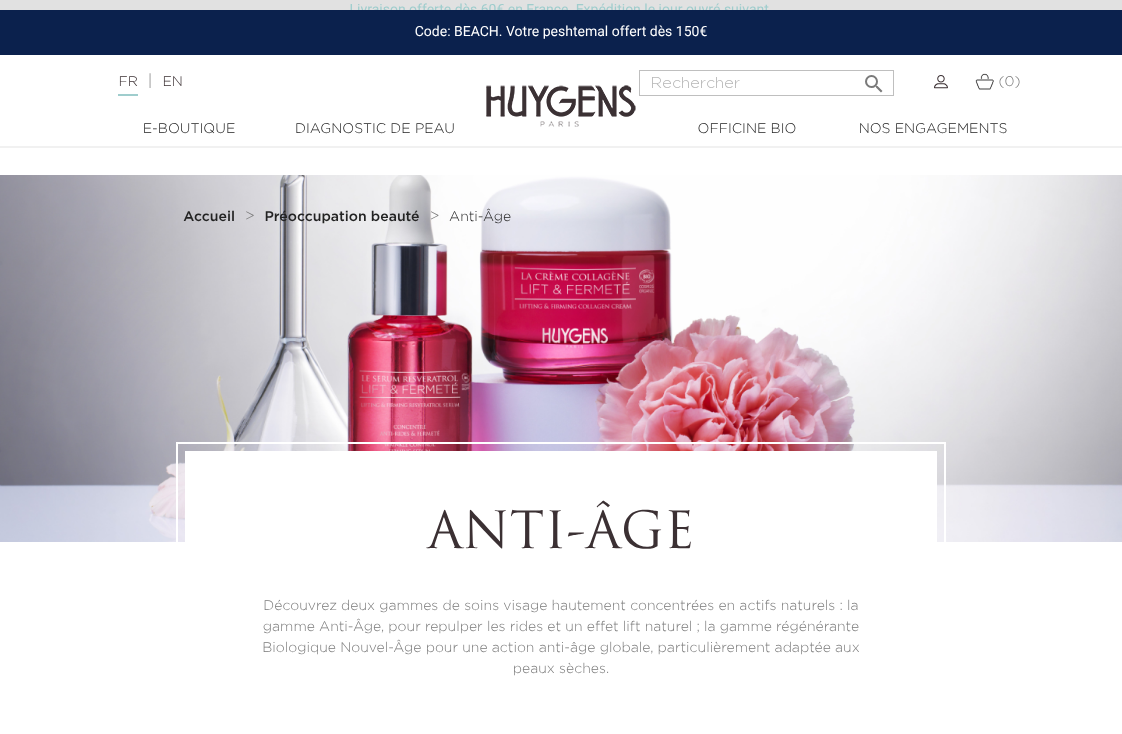 scroll, scrollTop: 0, scrollLeft: 0, axis: both 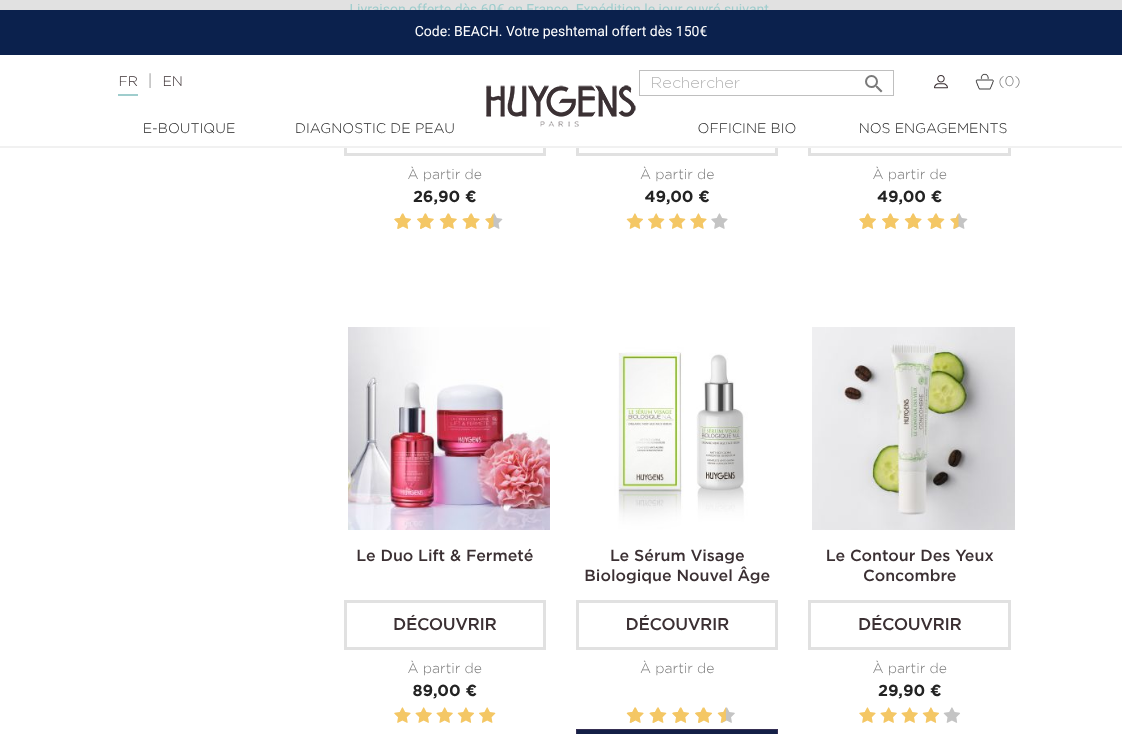 click on "Découvrir" at bounding box center [677, 625] 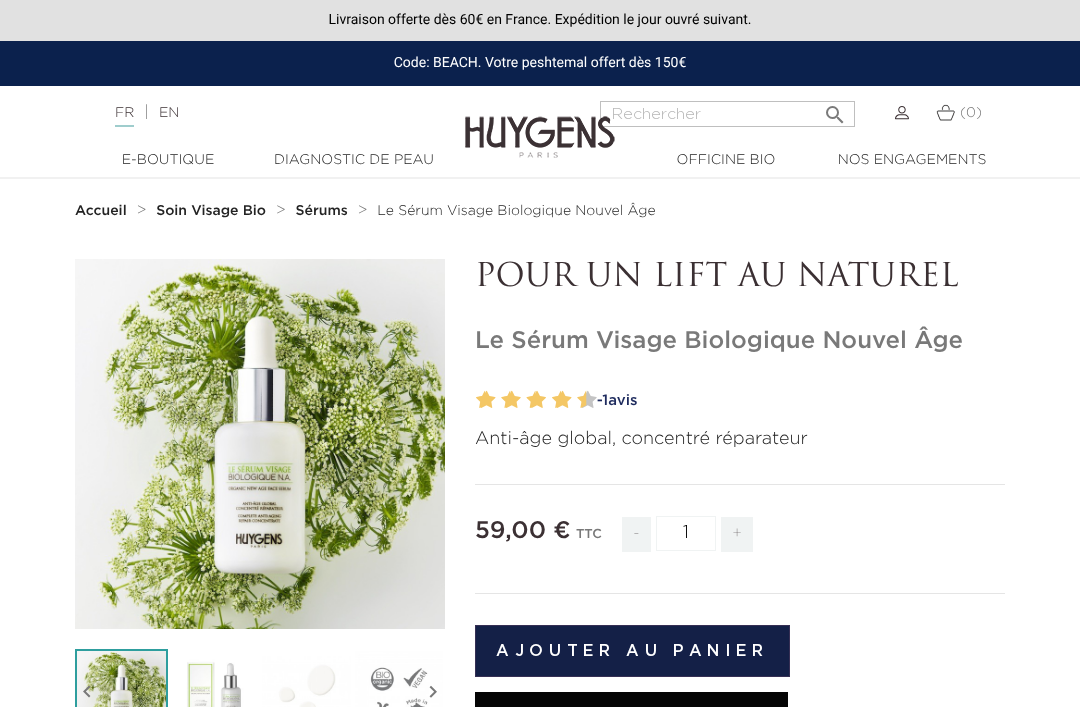 scroll, scrollTop: 0, scrollLeft: 0, axis: both 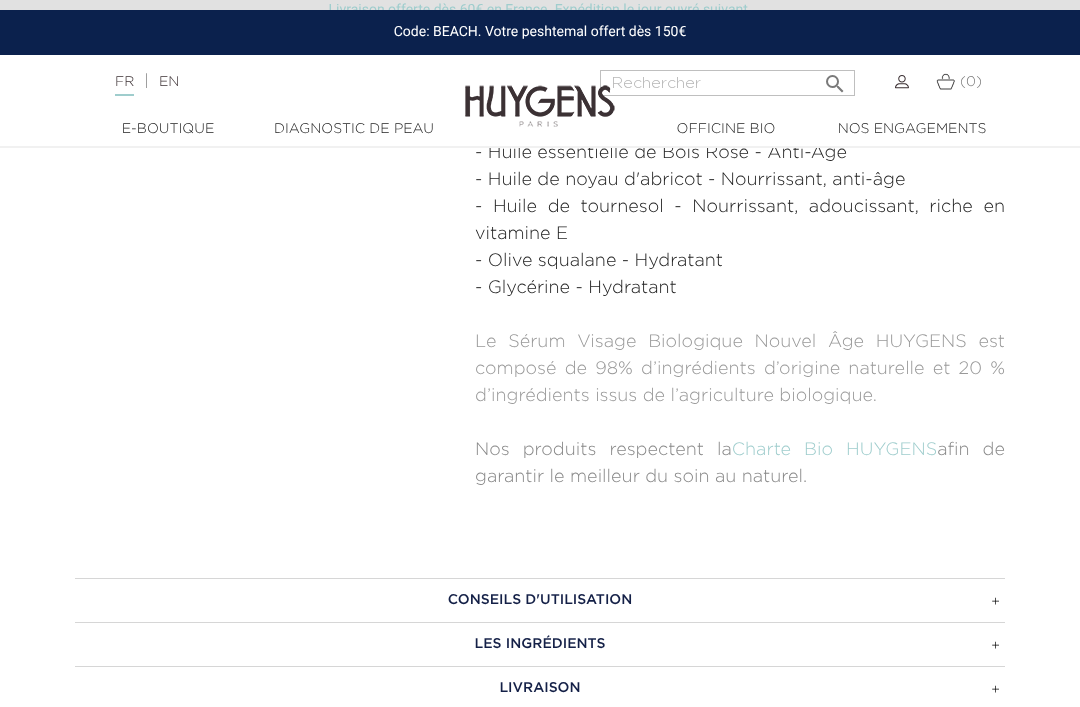 click on "CONSEILS D'UTILISATION" at bounding box center (540, 600) 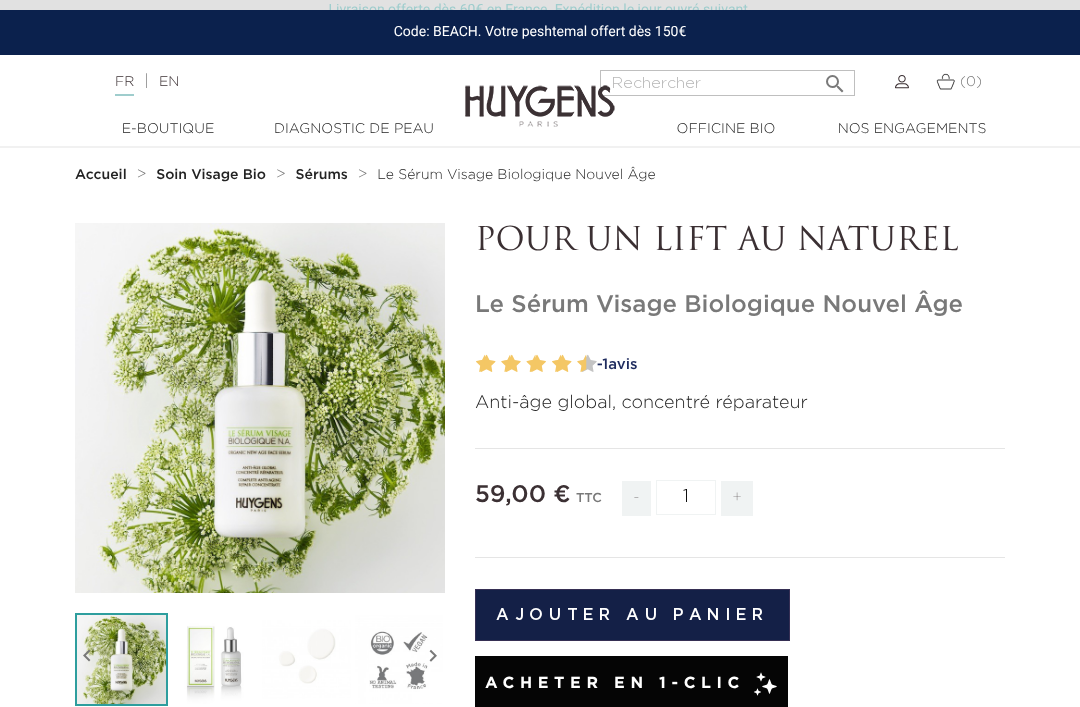 scroll, scrollTop: 0, scrollLeft: 0, axis: both 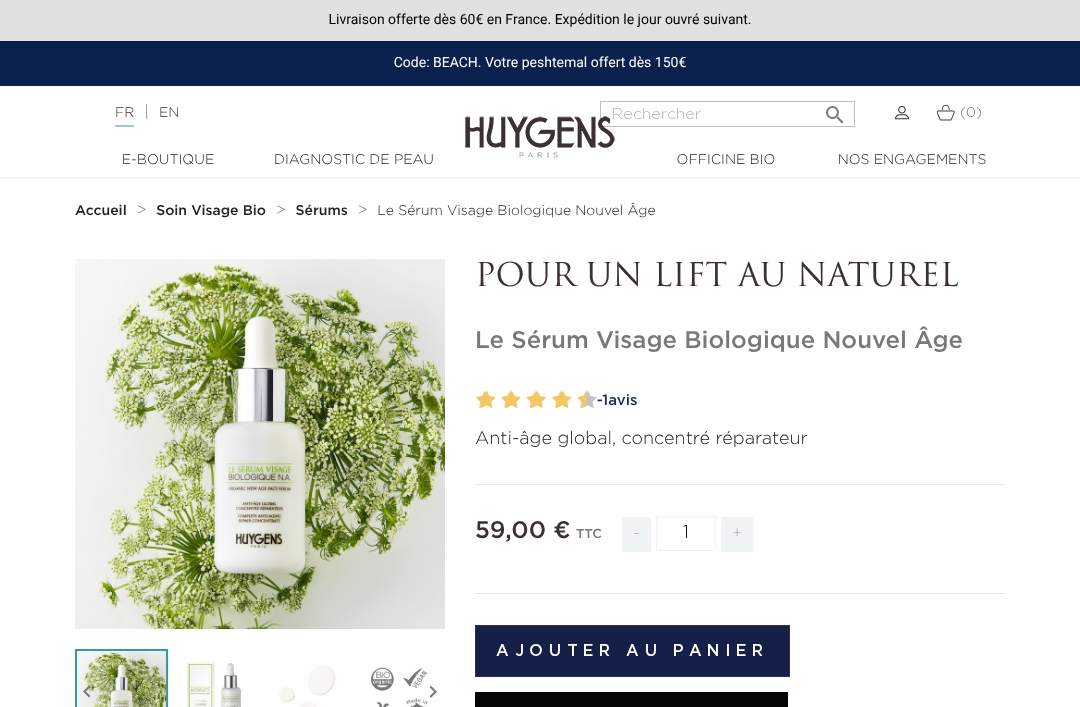 click on "Ajouter au panier" at bounding box center (632, 651) 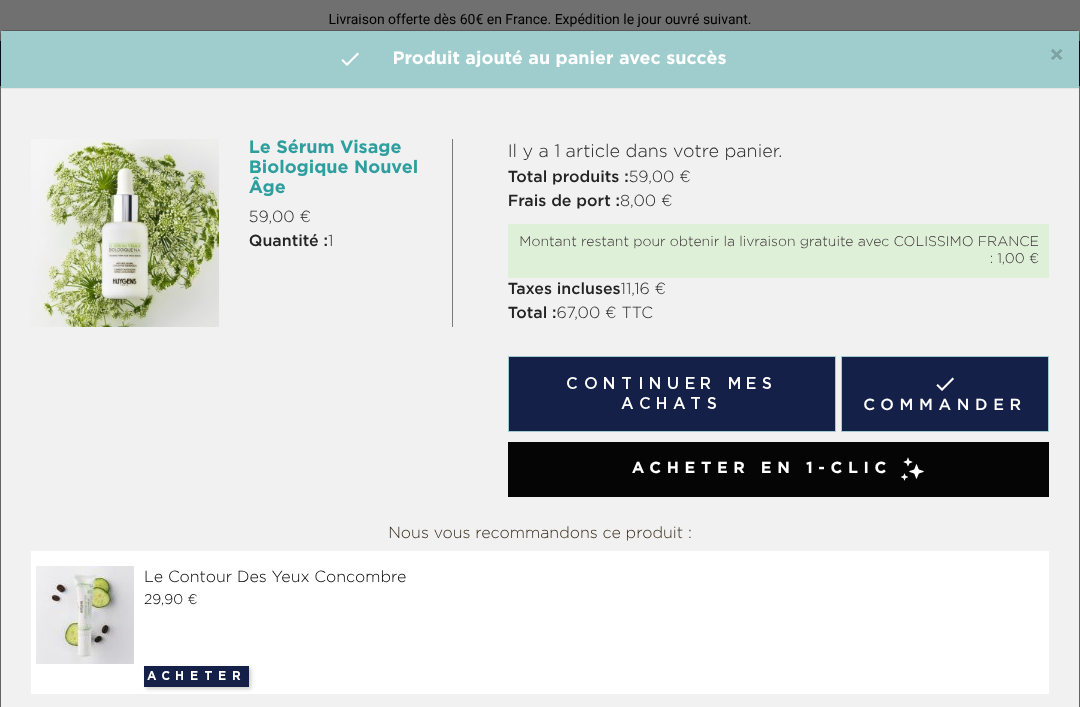 click on "Le Contour Des Yeux Concombre
29,90 €
Acheter" at bounding box center [540, 627] 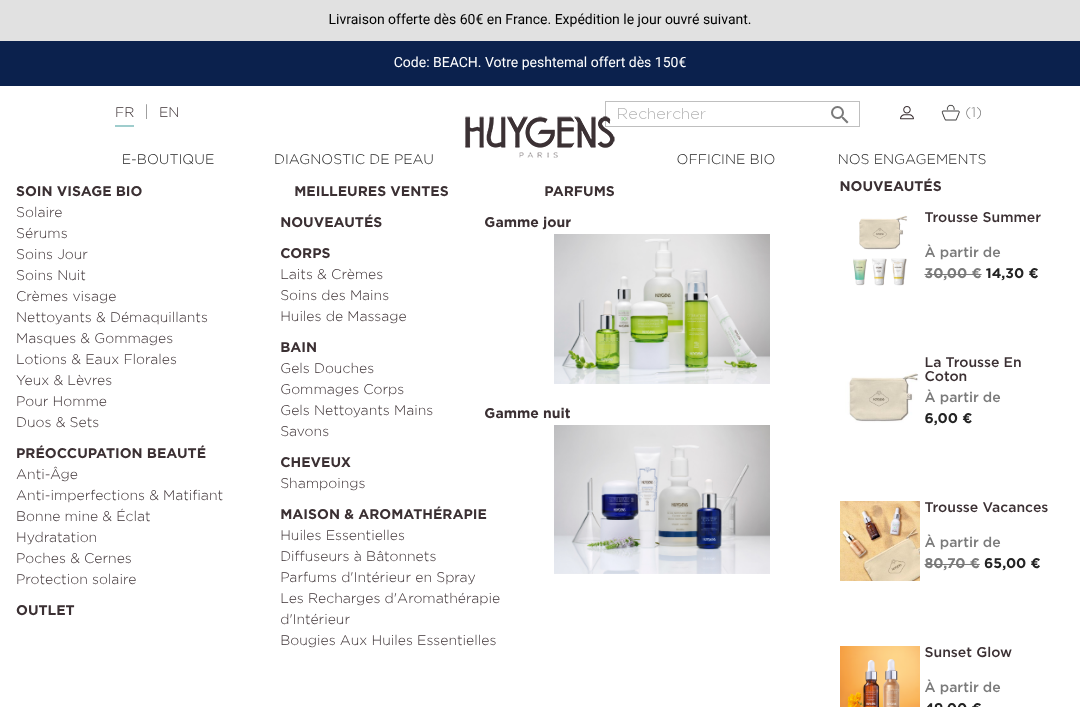 click at bounding box center [662, 309] 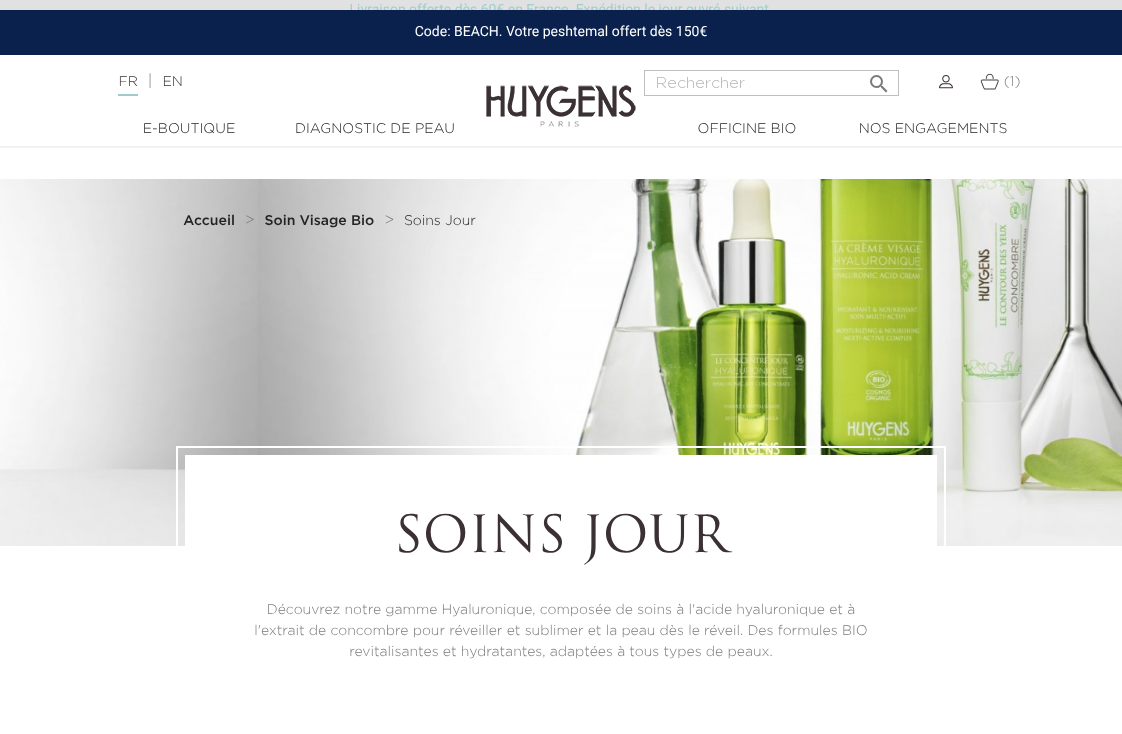 scroll, scrollTop: 343, scrollLeft: 0, axis: vertical 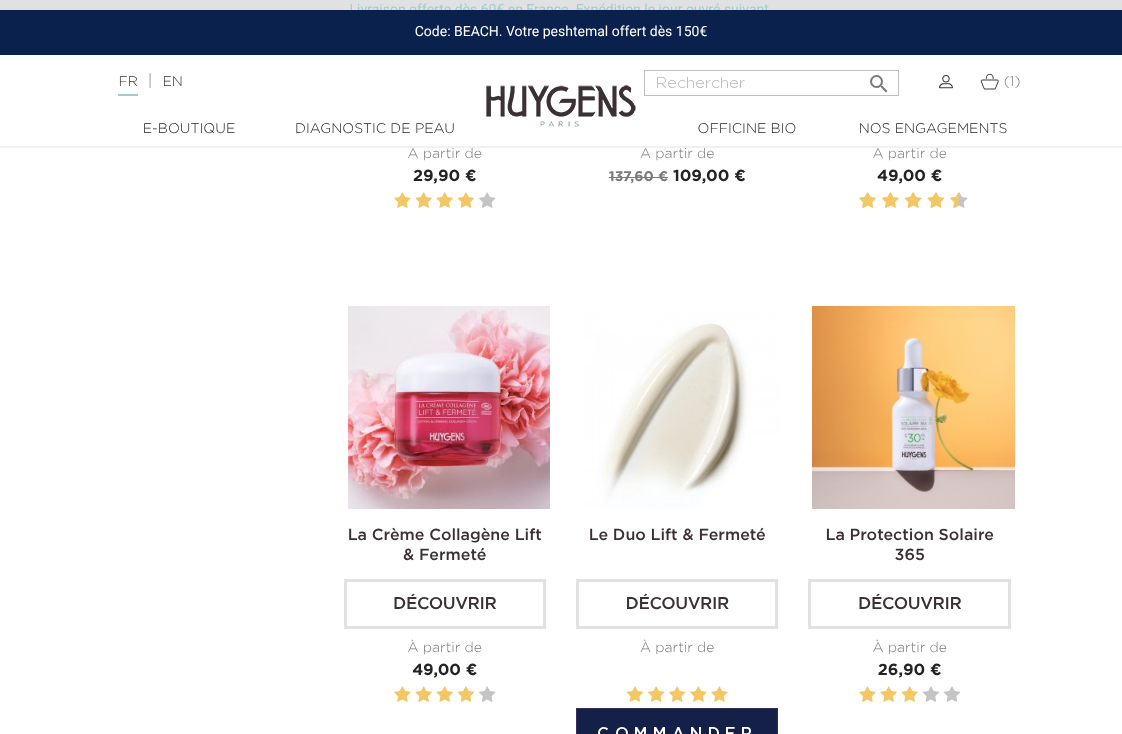 click on "Commander" at bounding box center (677, 734) 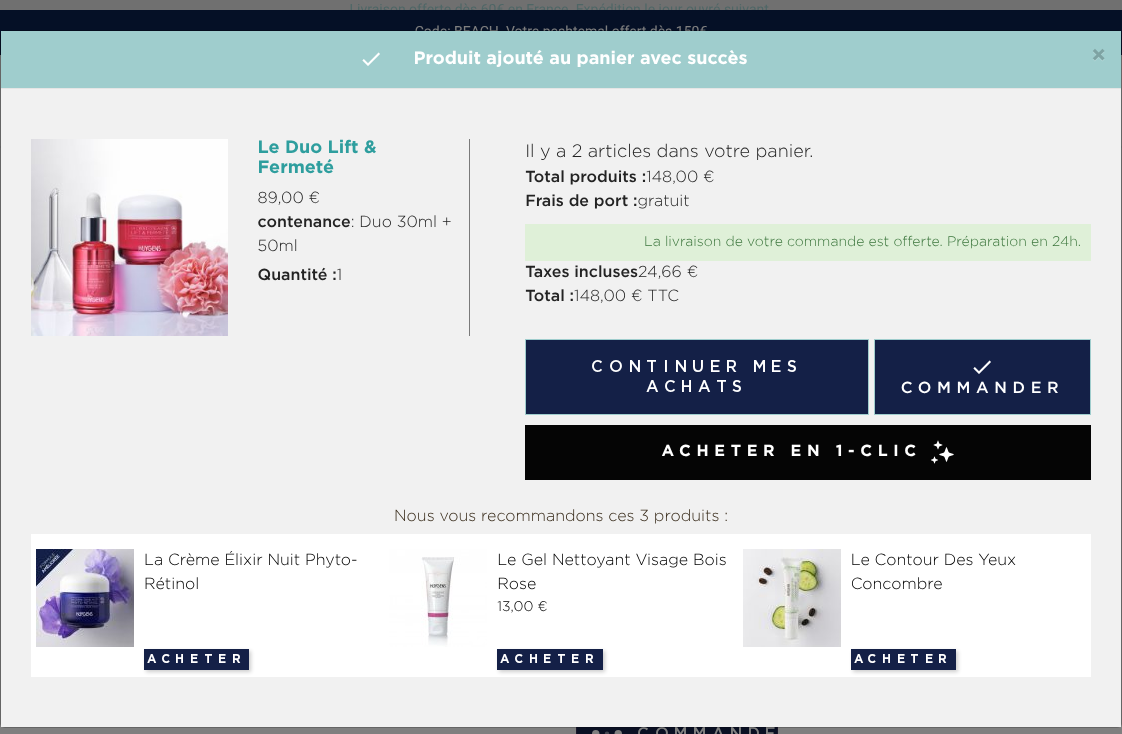click on "Acheter" at bounding box center [196, 659] 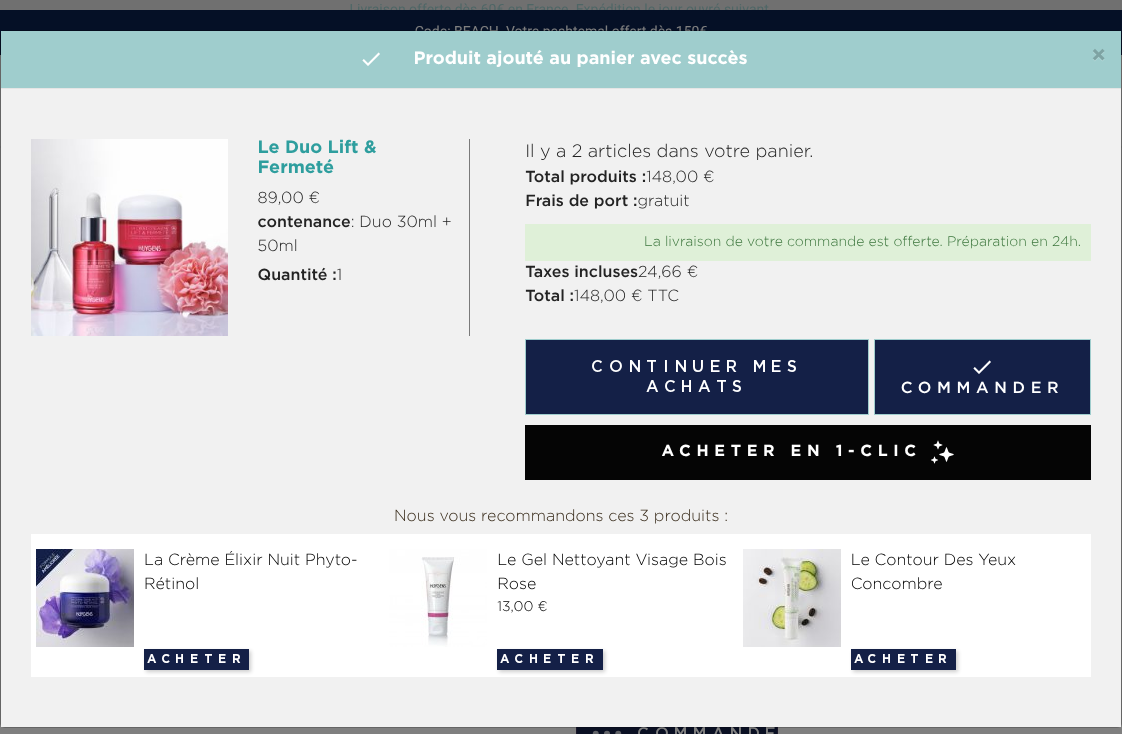 scroll, scrollTop: 1987, scrollLeft: 0, axis: vertical 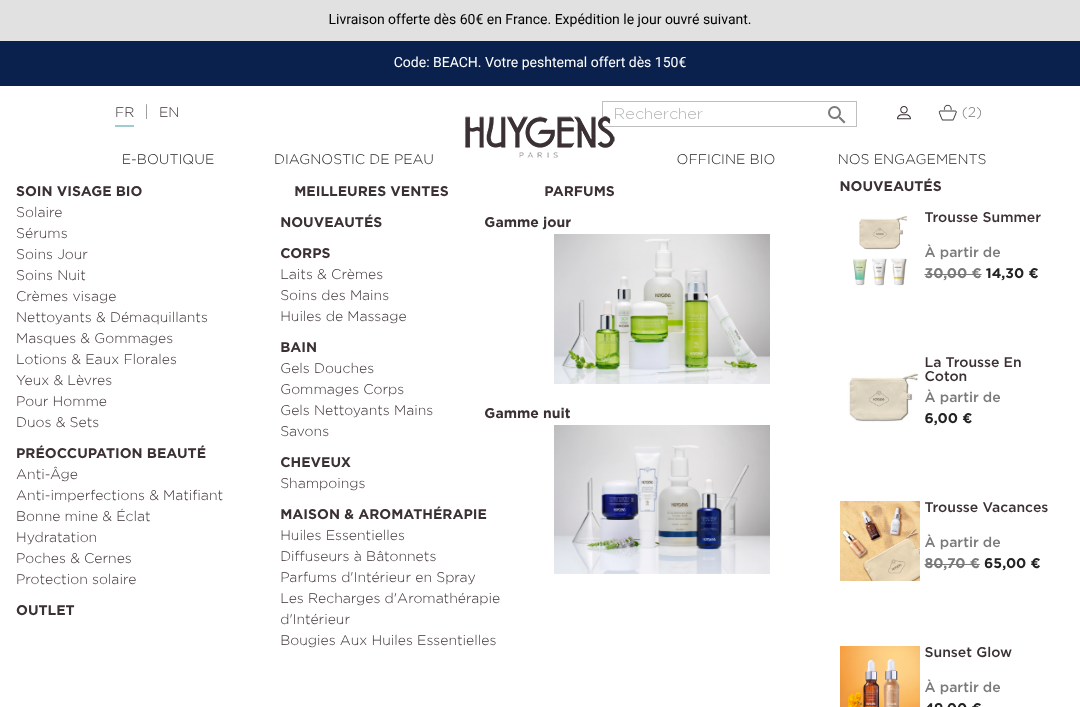 click on "Masques & Gommages" at bounding box center (141, 339) 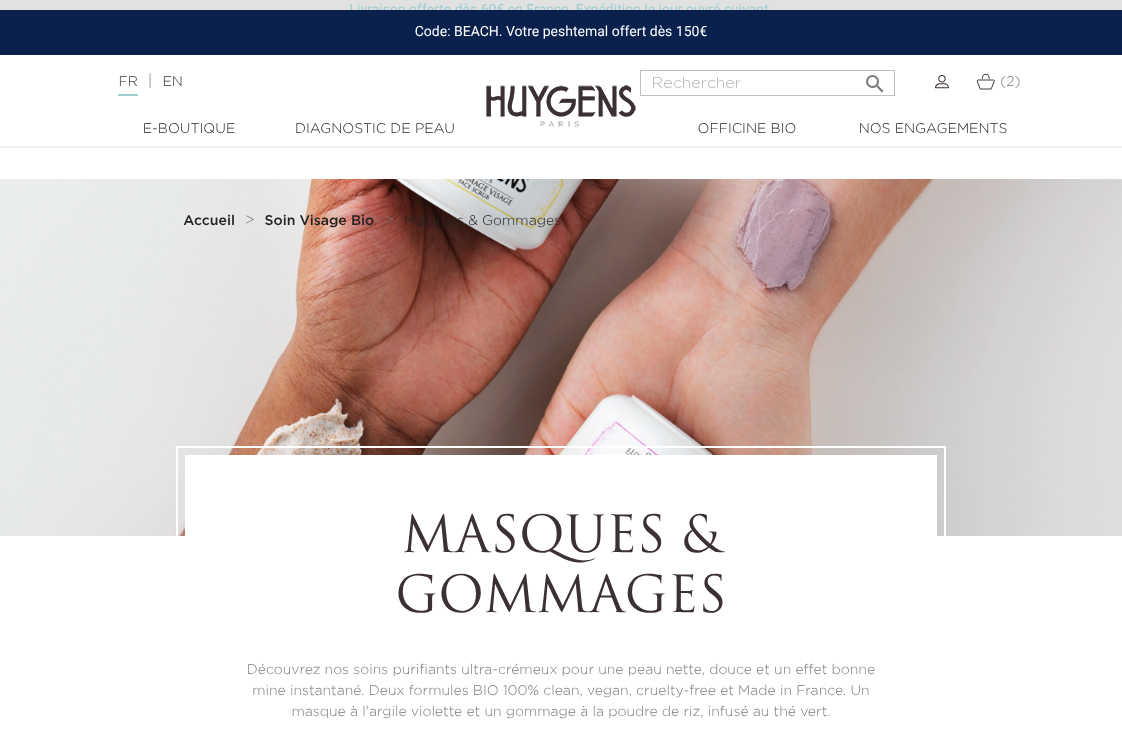 scroll, scrollTop: 4, scrollLeft: 0, axis: vertical 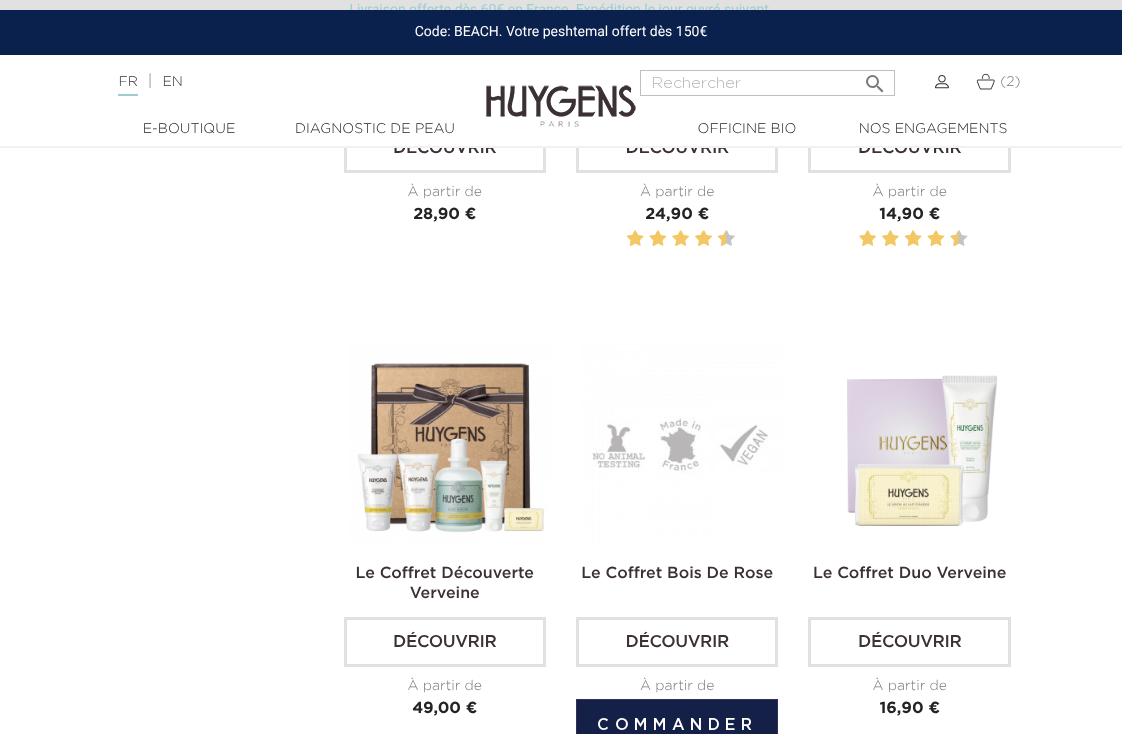 click on "Commander" at bounding box center [677, 725] 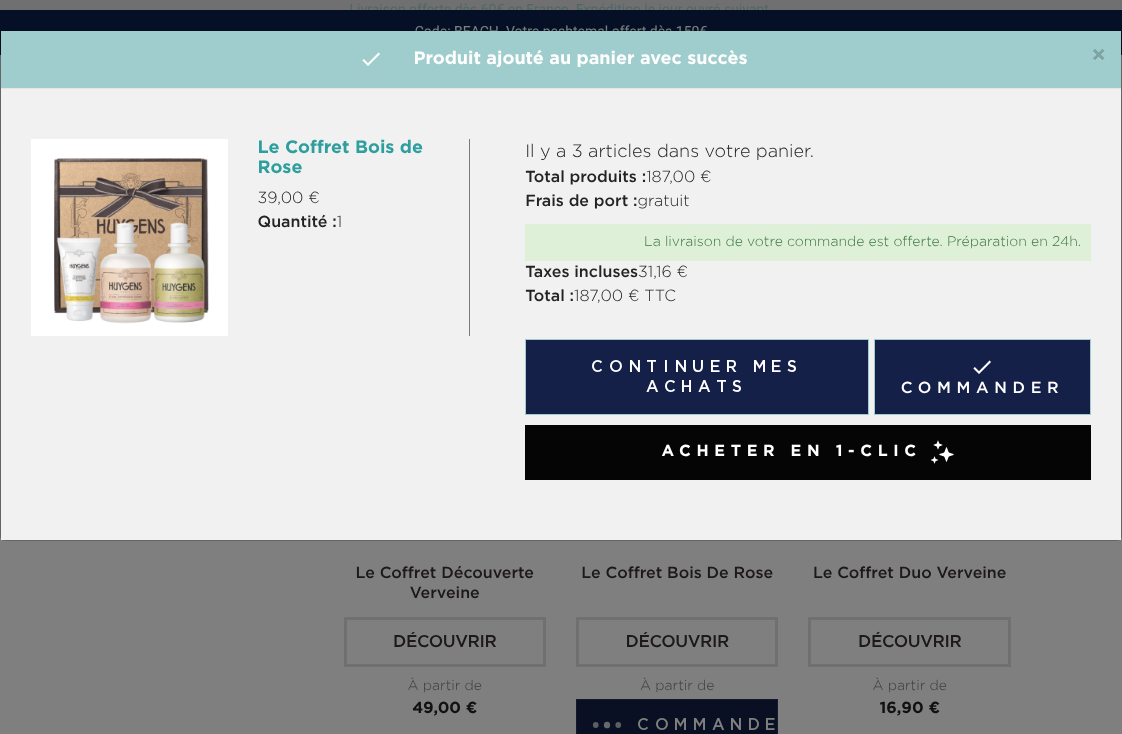 click on "Continuer mes achats" at bounding box center [697, 377] 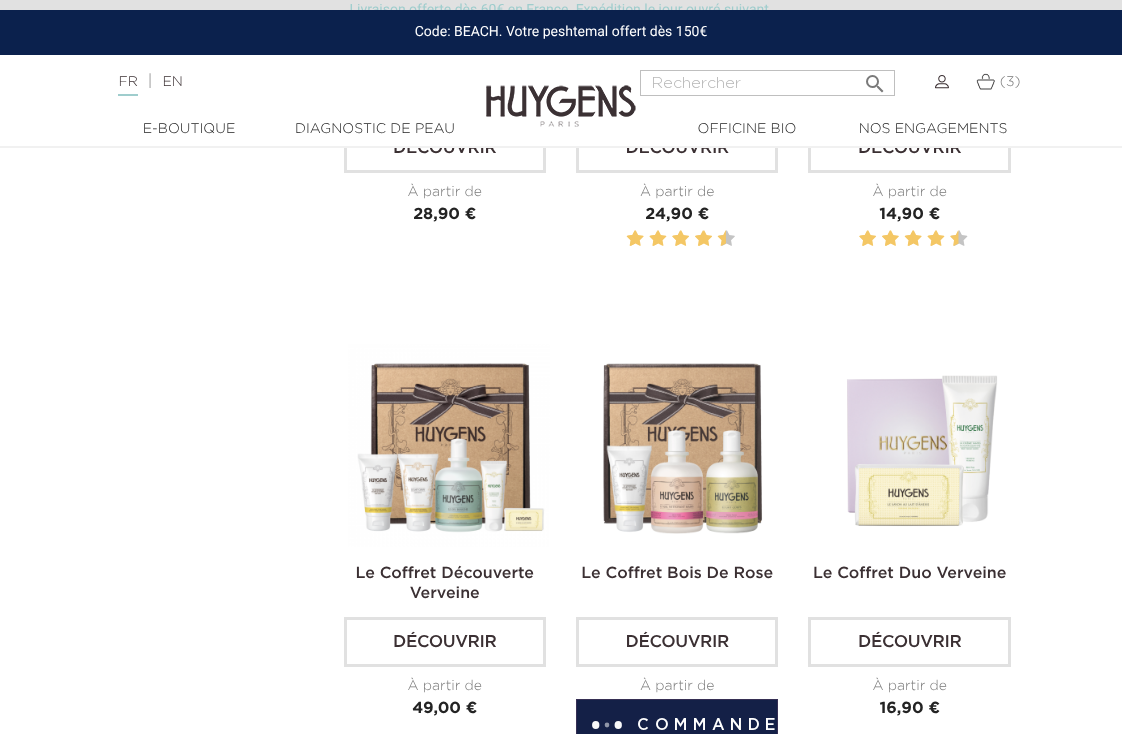 click at bounding box center (985, 81) 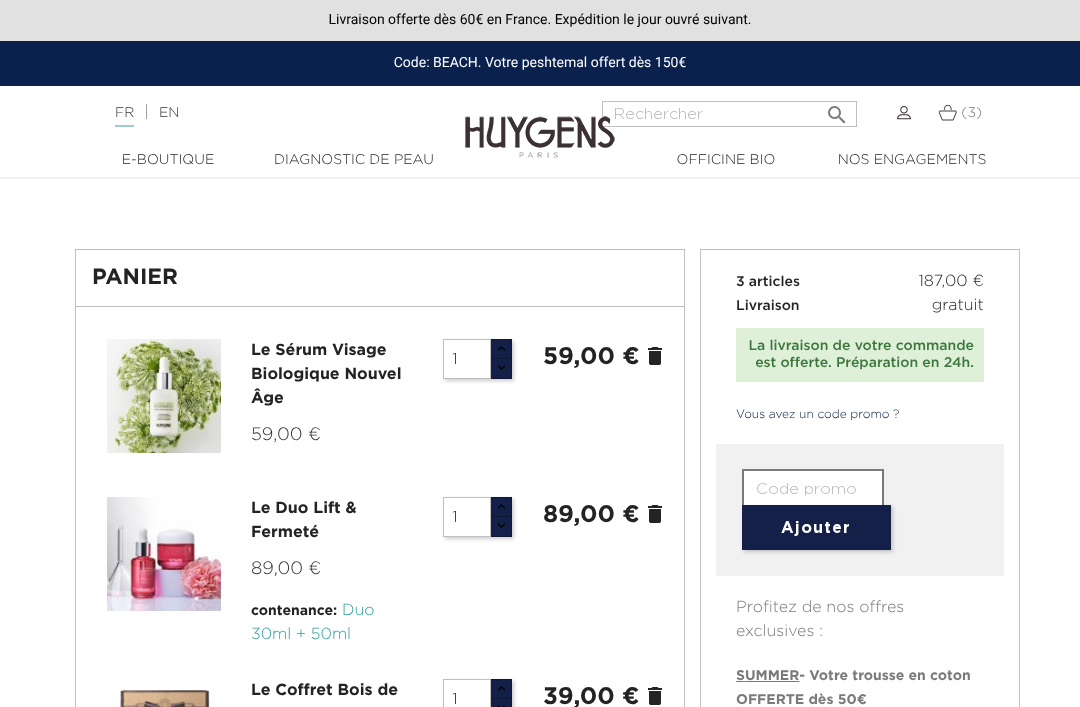 scroll, scrollTop: 0, scrollLeft: 0, axis: both 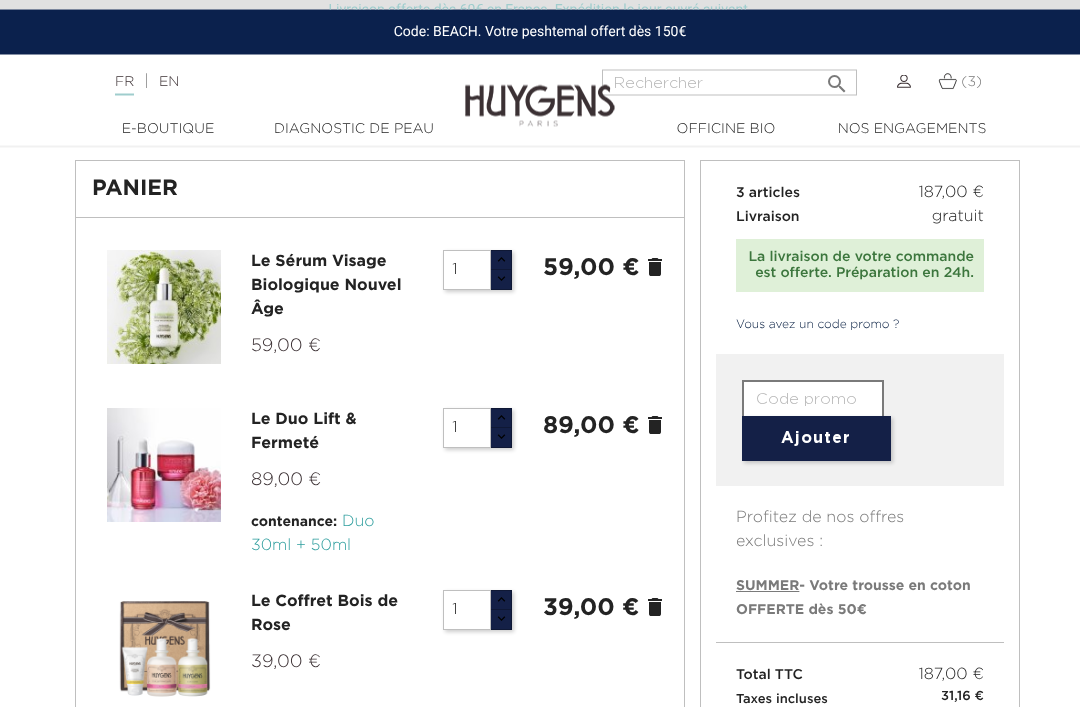 click at bounding box center (813, 401) 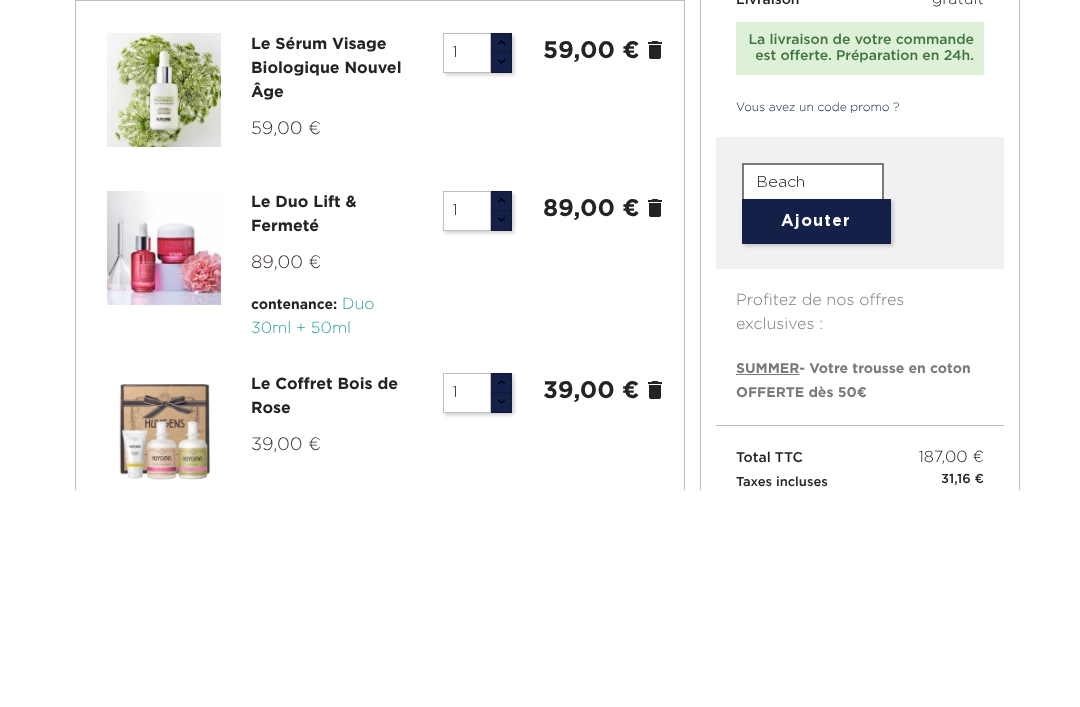 click on "Ajouter" at bounding box center (816, 439) 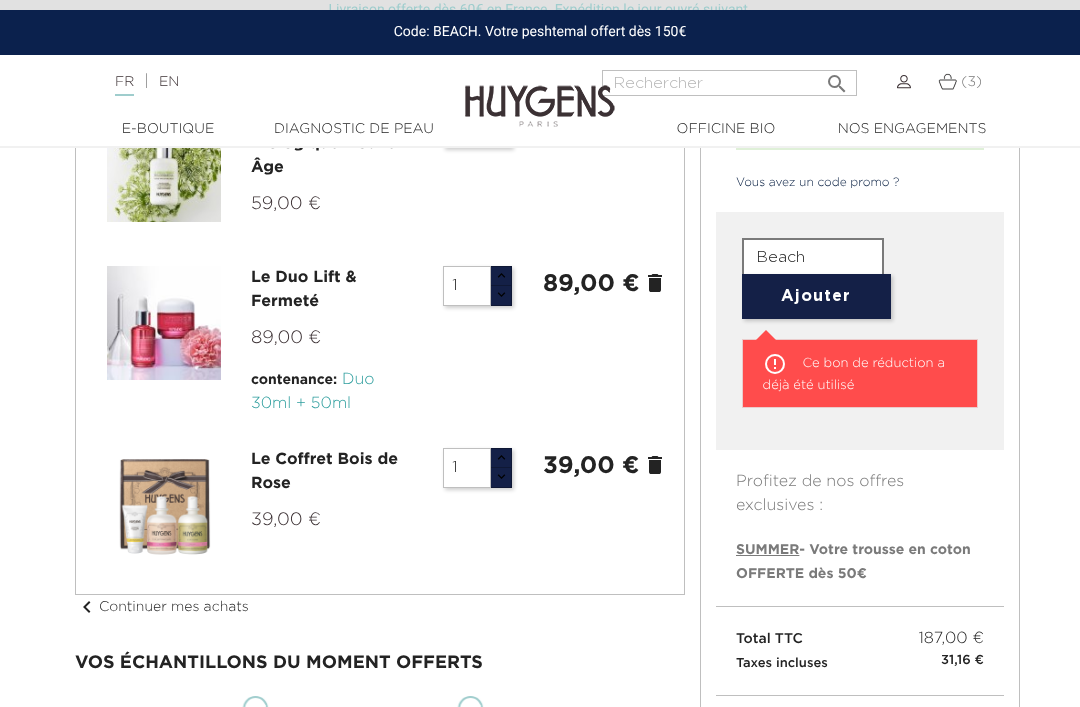 scroll, scrollTop: 222, scrollLeft: 0, axis: vertical 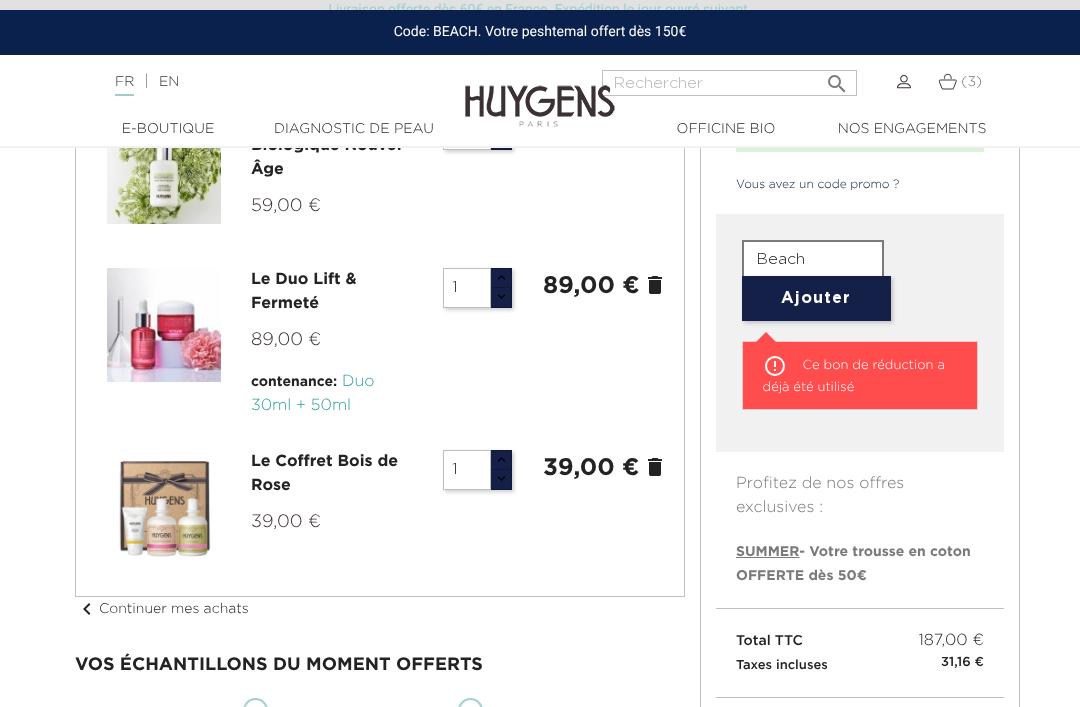 click on "SUMMER" at bounding box center [767, 552] 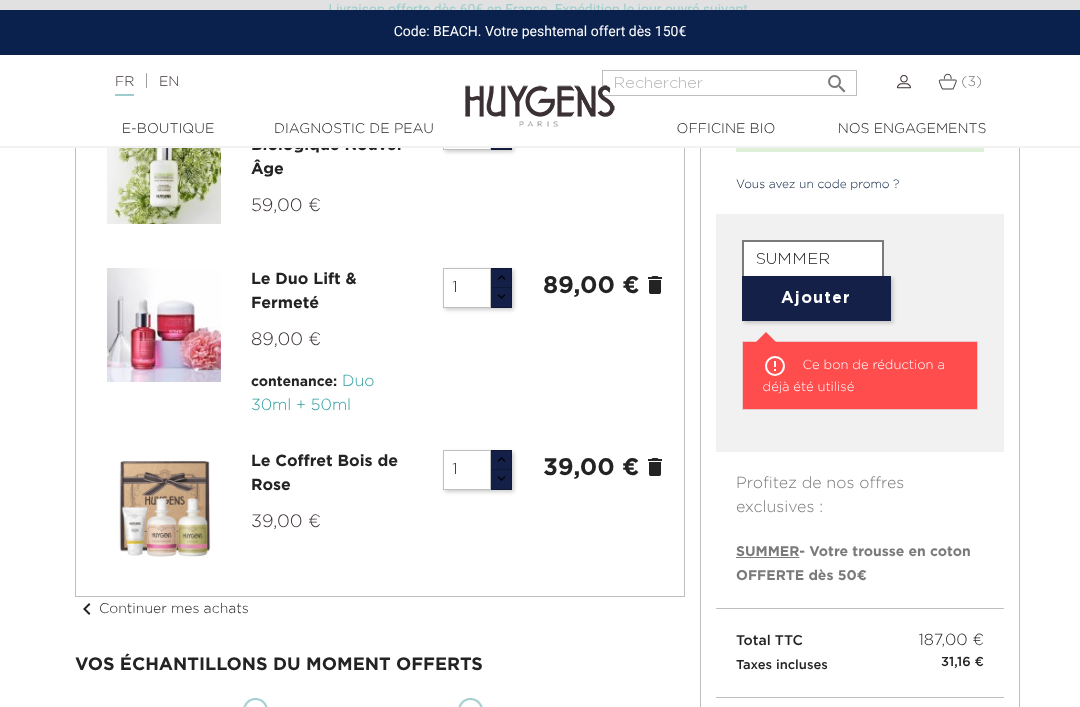 click on "SUMMER" at bounding box center [767, 552] 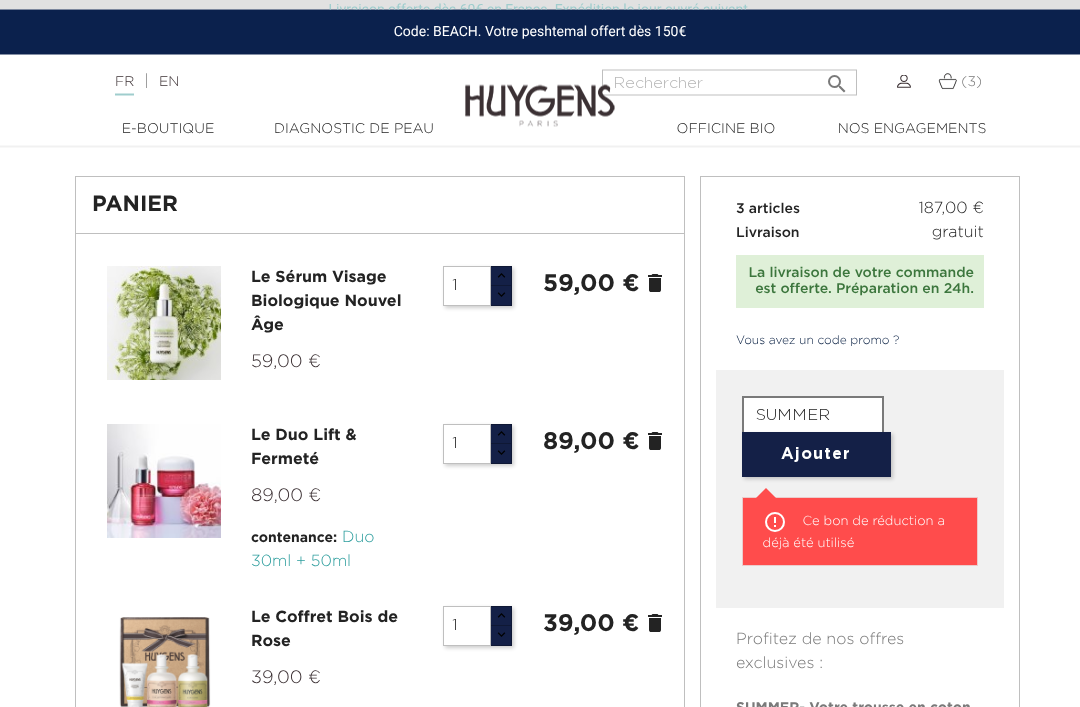 scroll, scrollTop: 0, scrollLeft: 0, axis: both 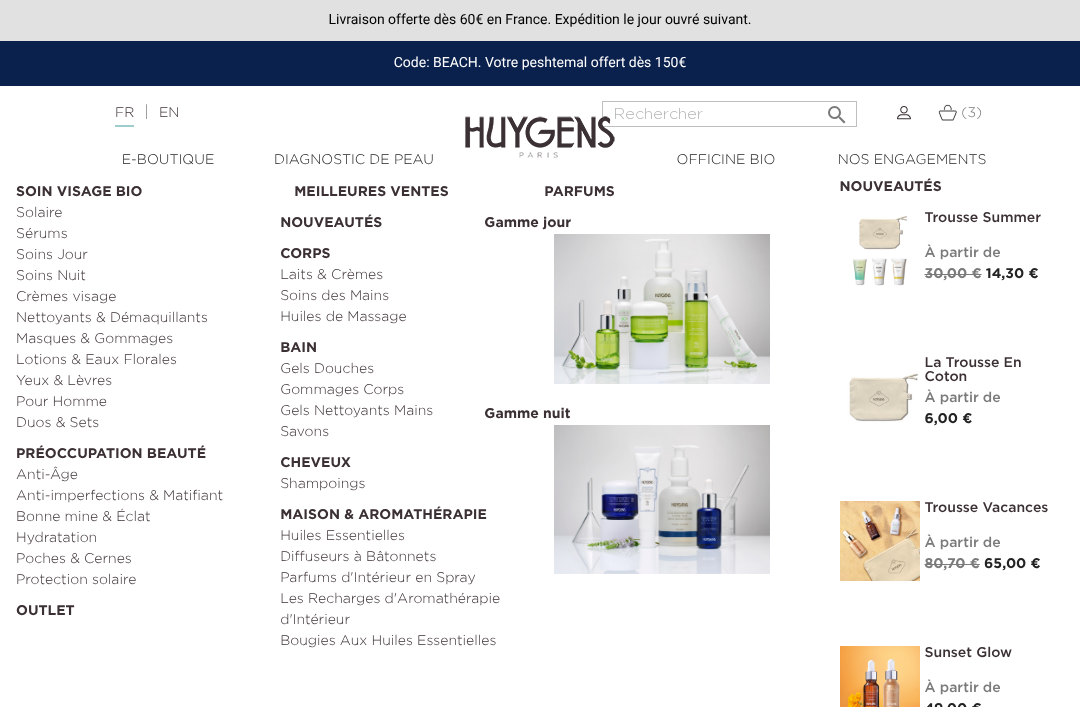 click at bounding box center (880, 251) 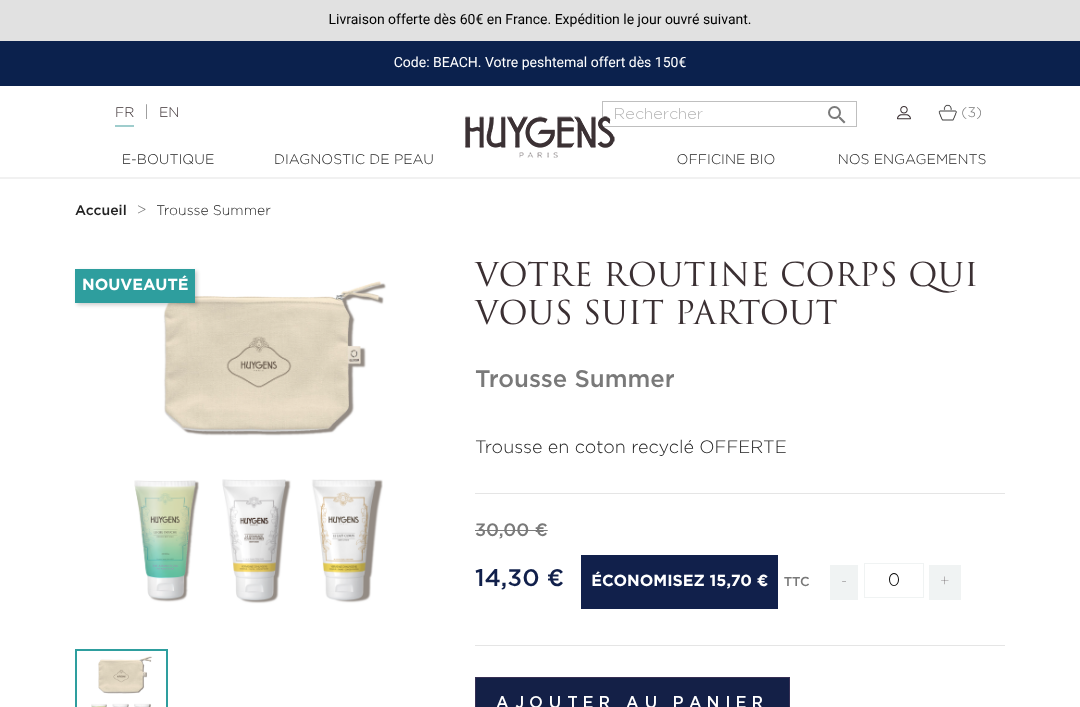 scroll, scrollTop: 0, scrollLeft: 0, axis: both 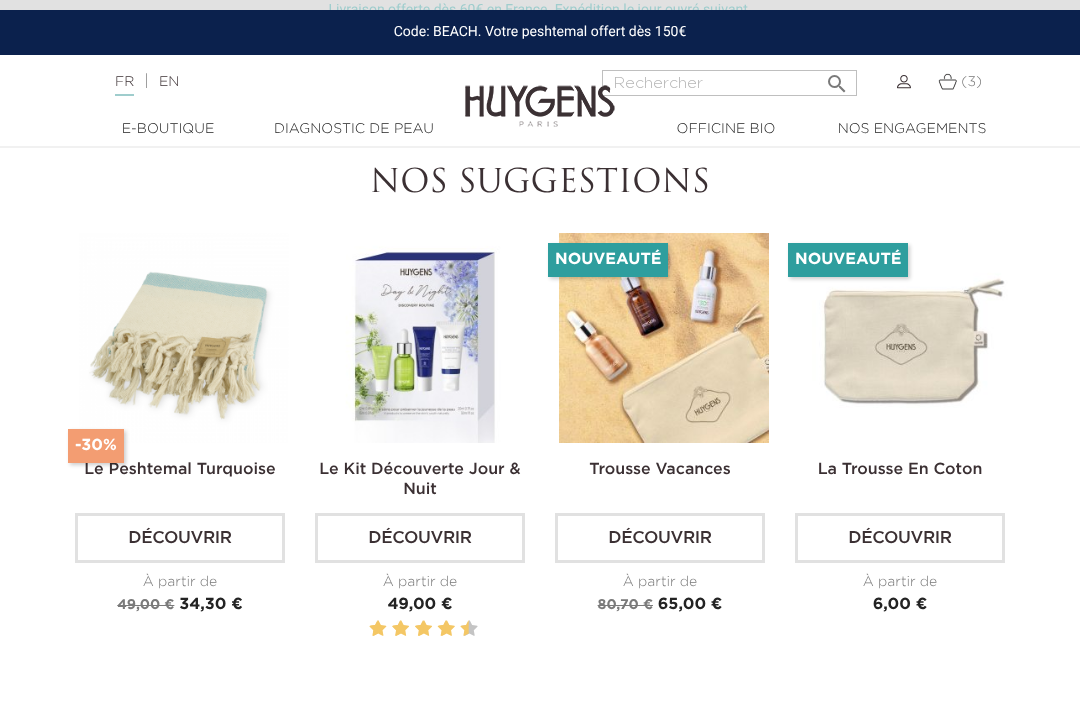 click at bounding box center (184, 338) 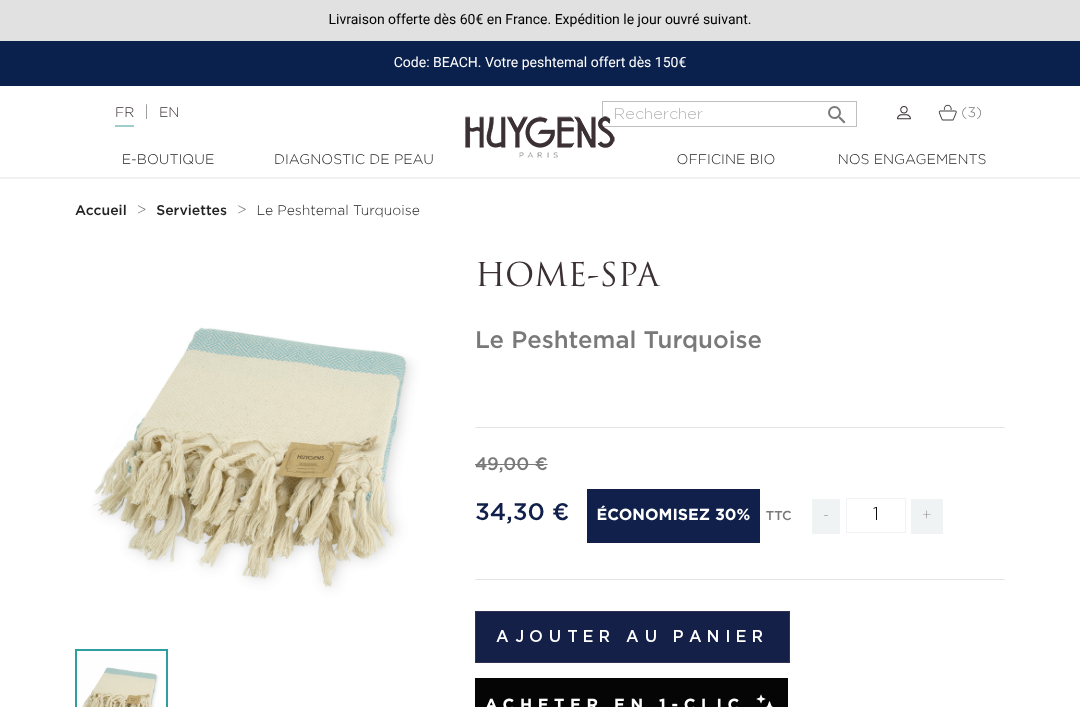 scroll, scrollTop: 0, scrollLeft: 0, axis: both 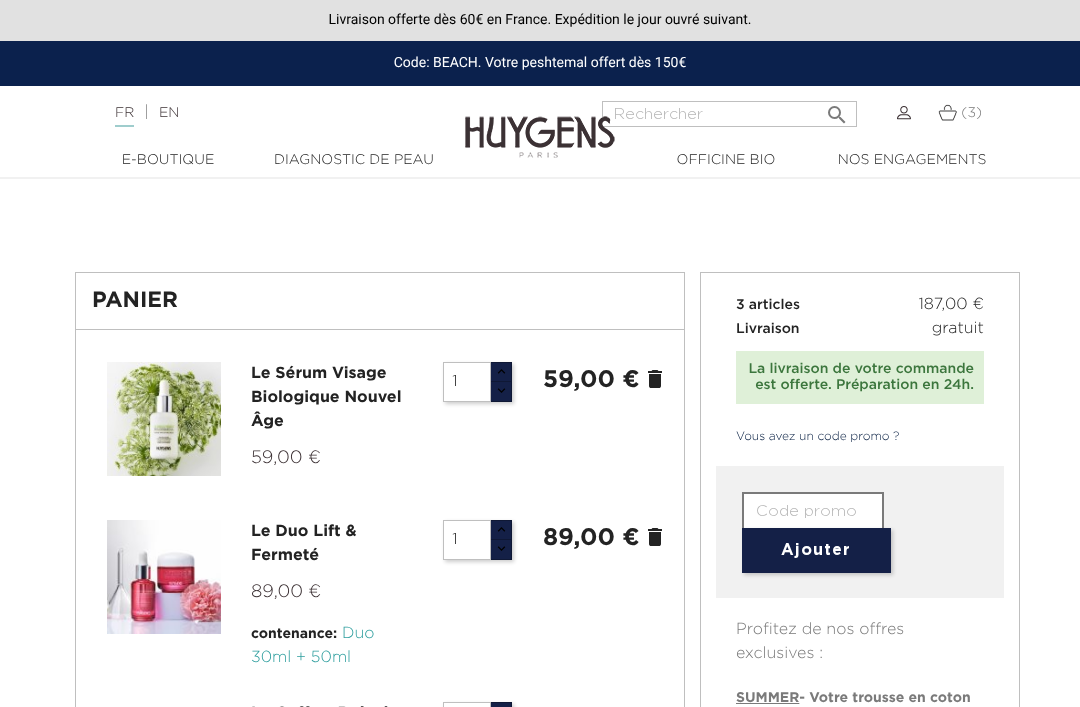 click on "delete" at bounding box center (655, 379) 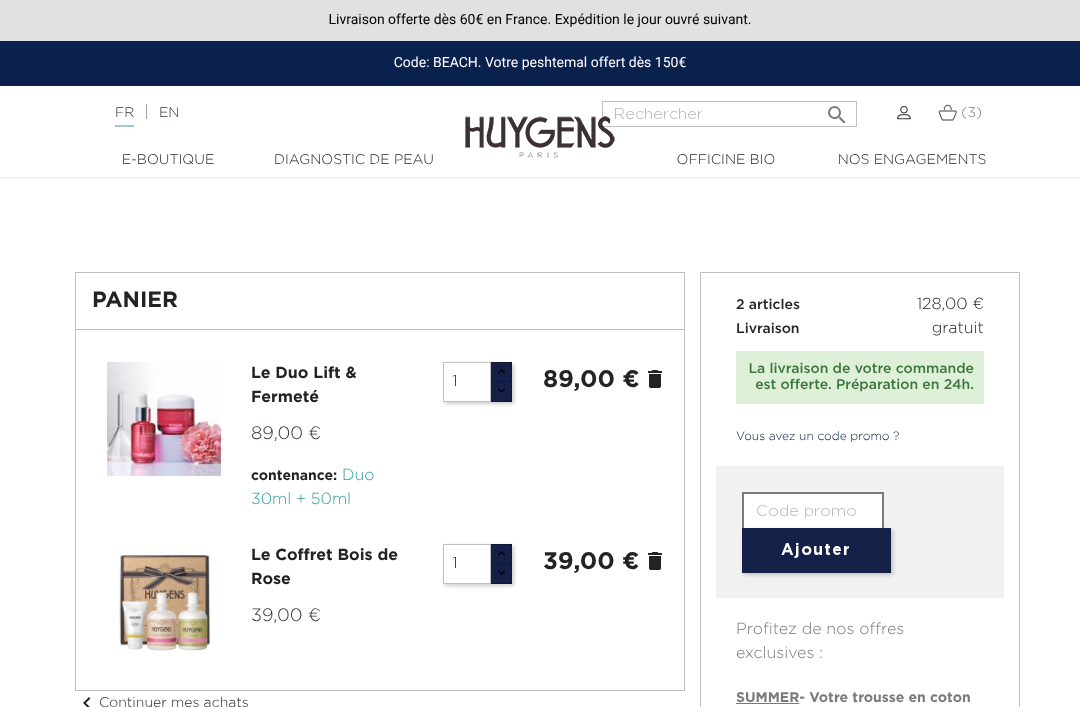 click on "delete" at bounding box center (655, 379) 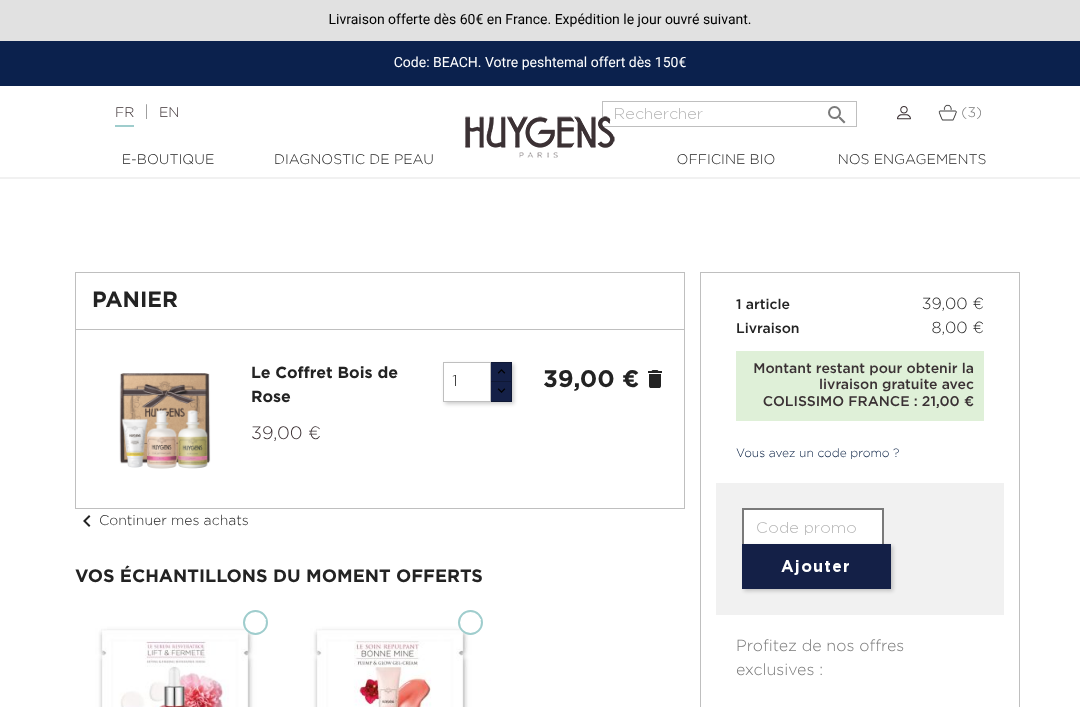 click on "delete" at bounding box center [655, 379] 